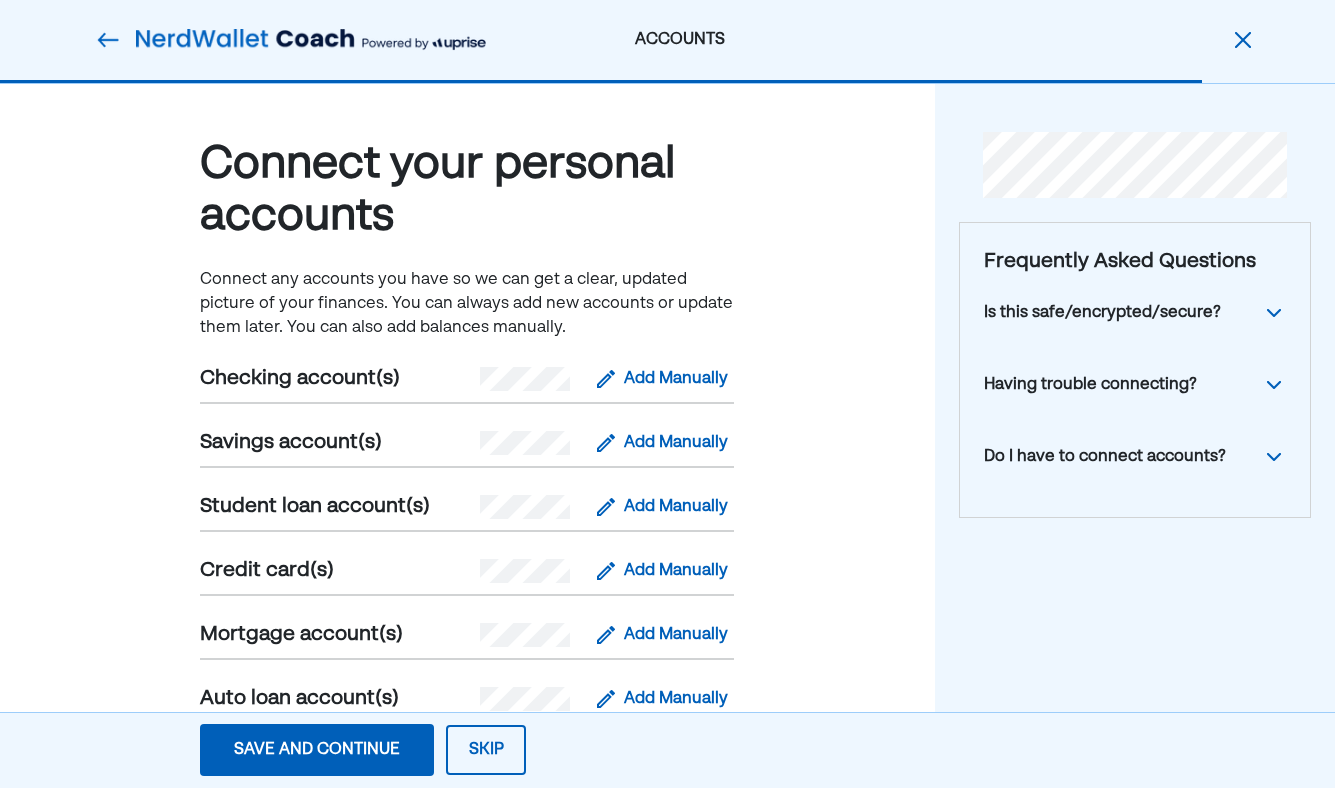 scroll, scrollTop: 0, scrollLeft: 0, axis: both 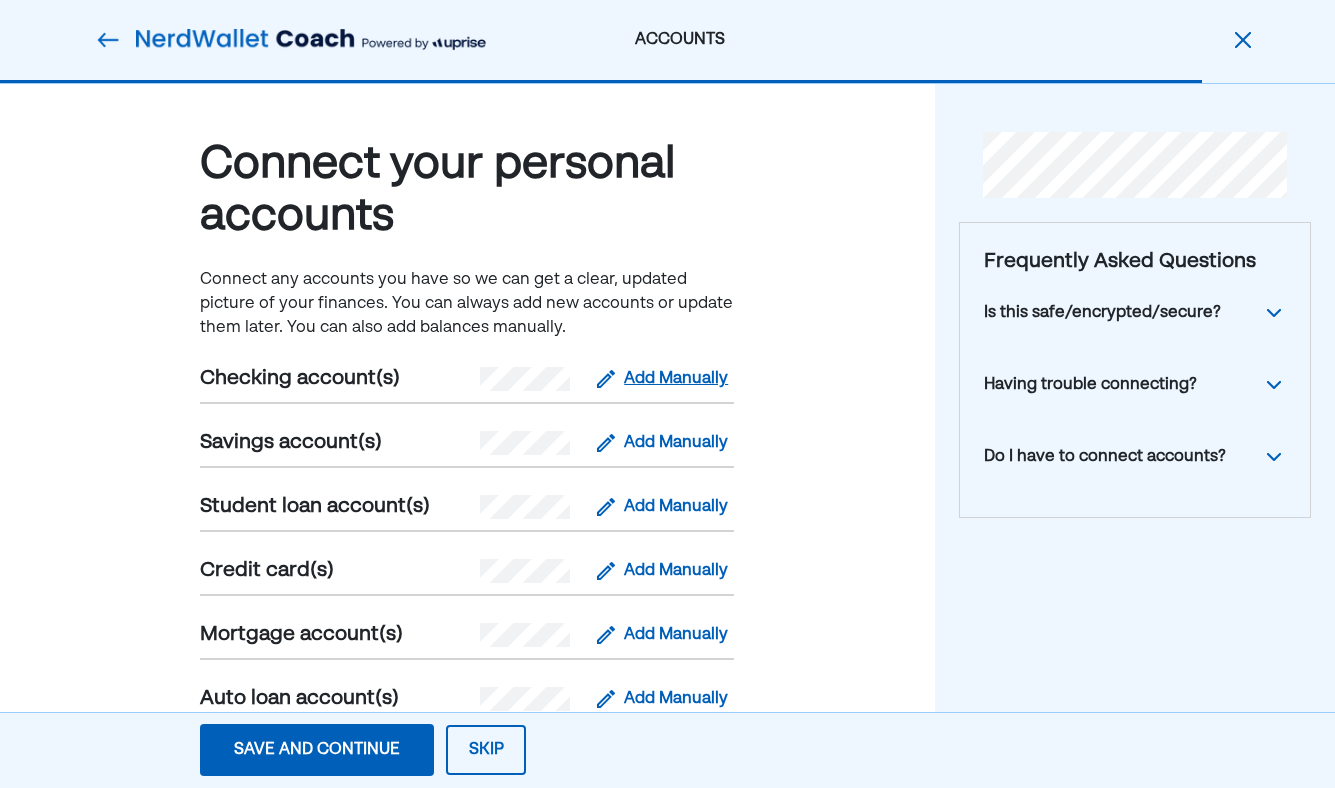 click on "Add Manually" at bounding box center [676, 379] 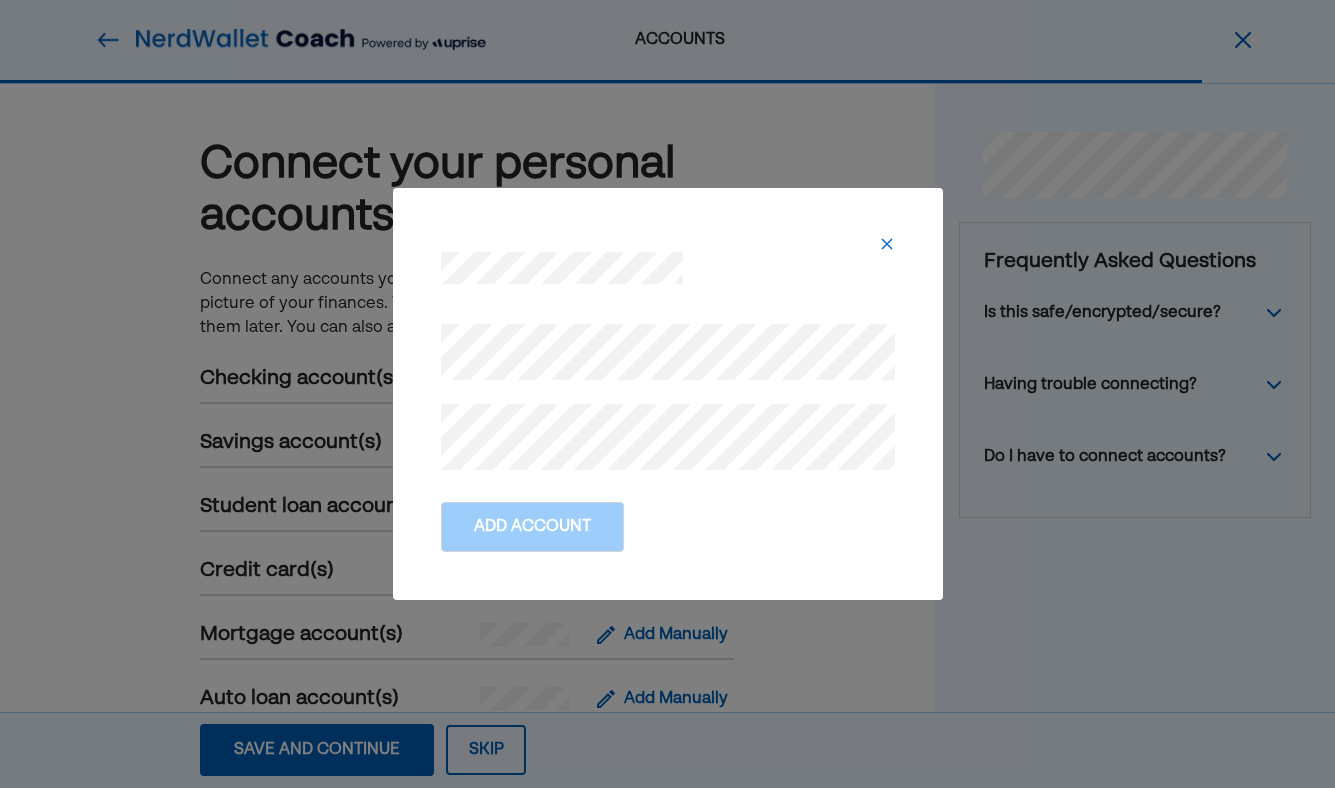 click at bounding box center (887, 244) 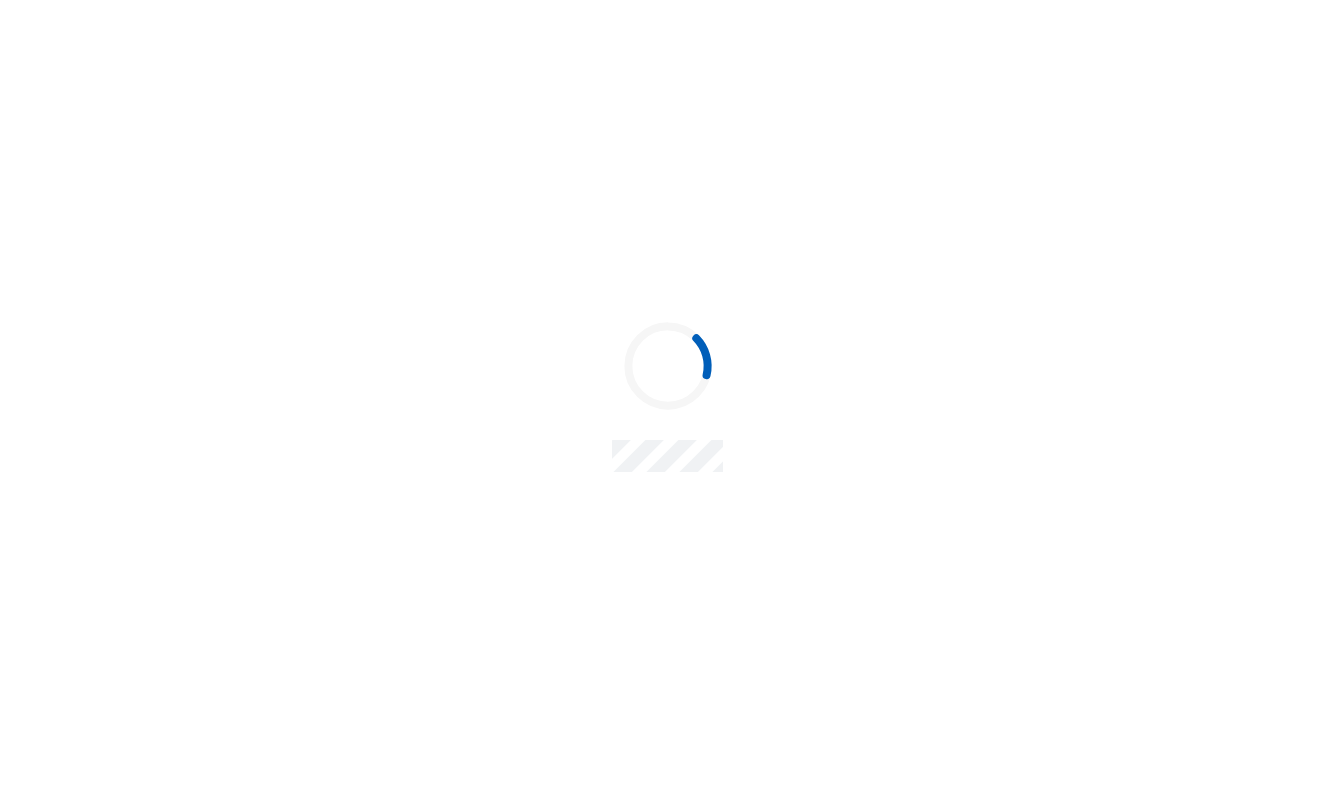 scroll, scrollTop: 0, scrollLeft: 0, axis: both 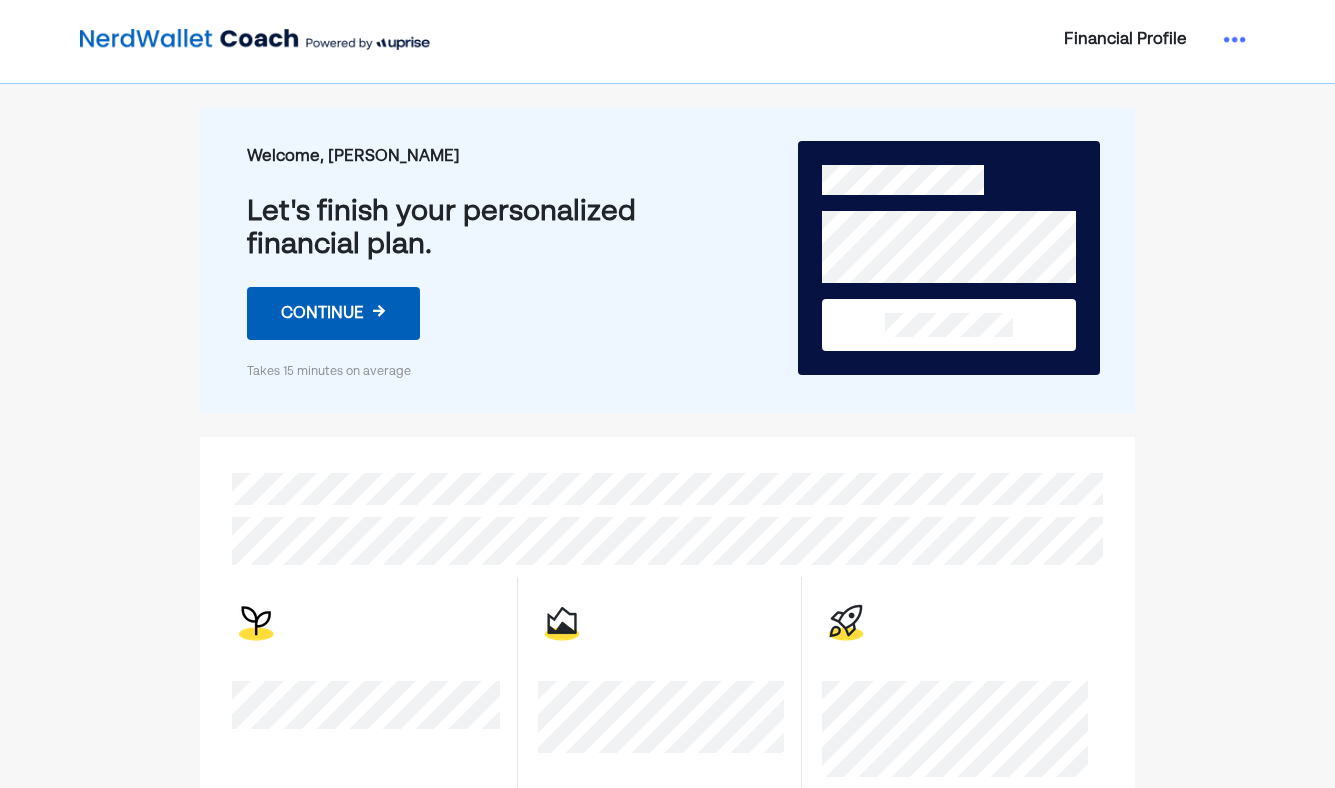 click on "Continue →" at bounding box center (333, 313) 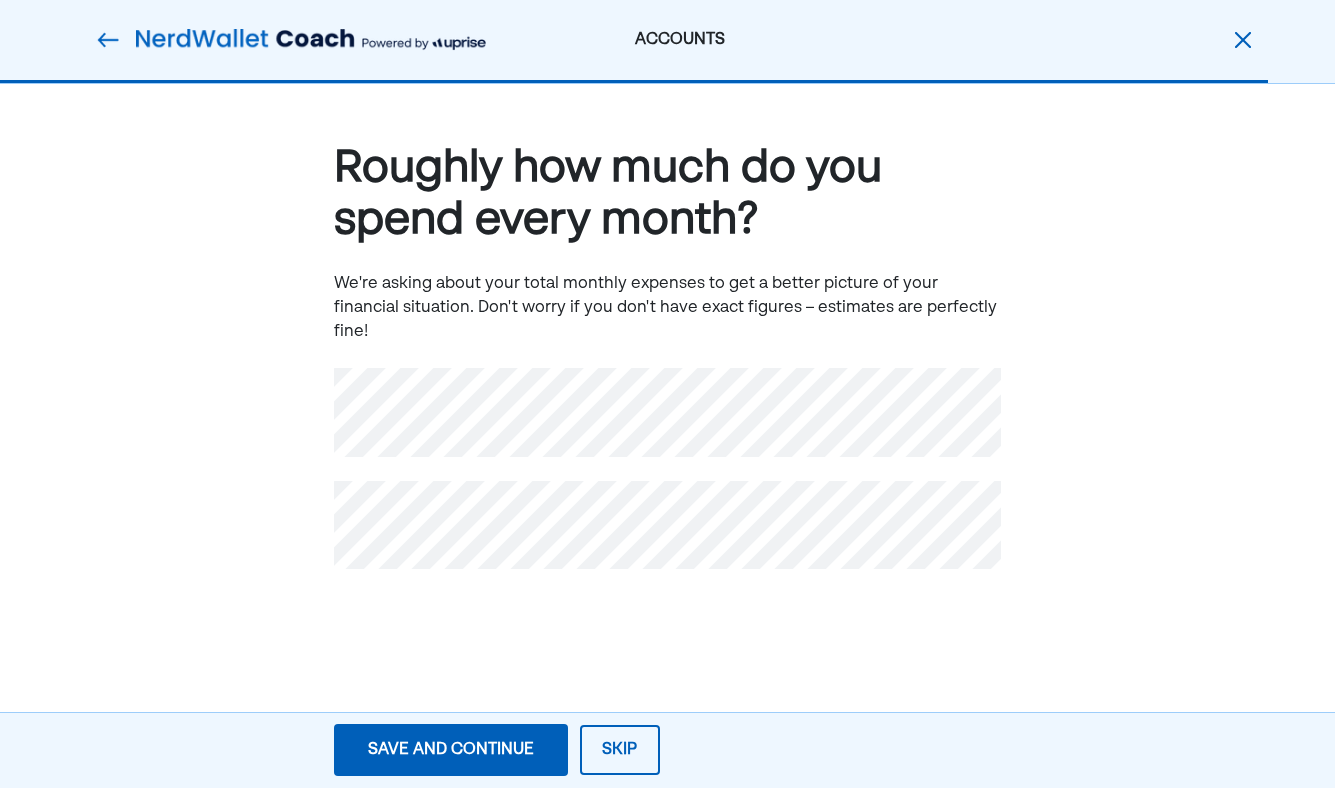 click at bounding box center [108, 40] 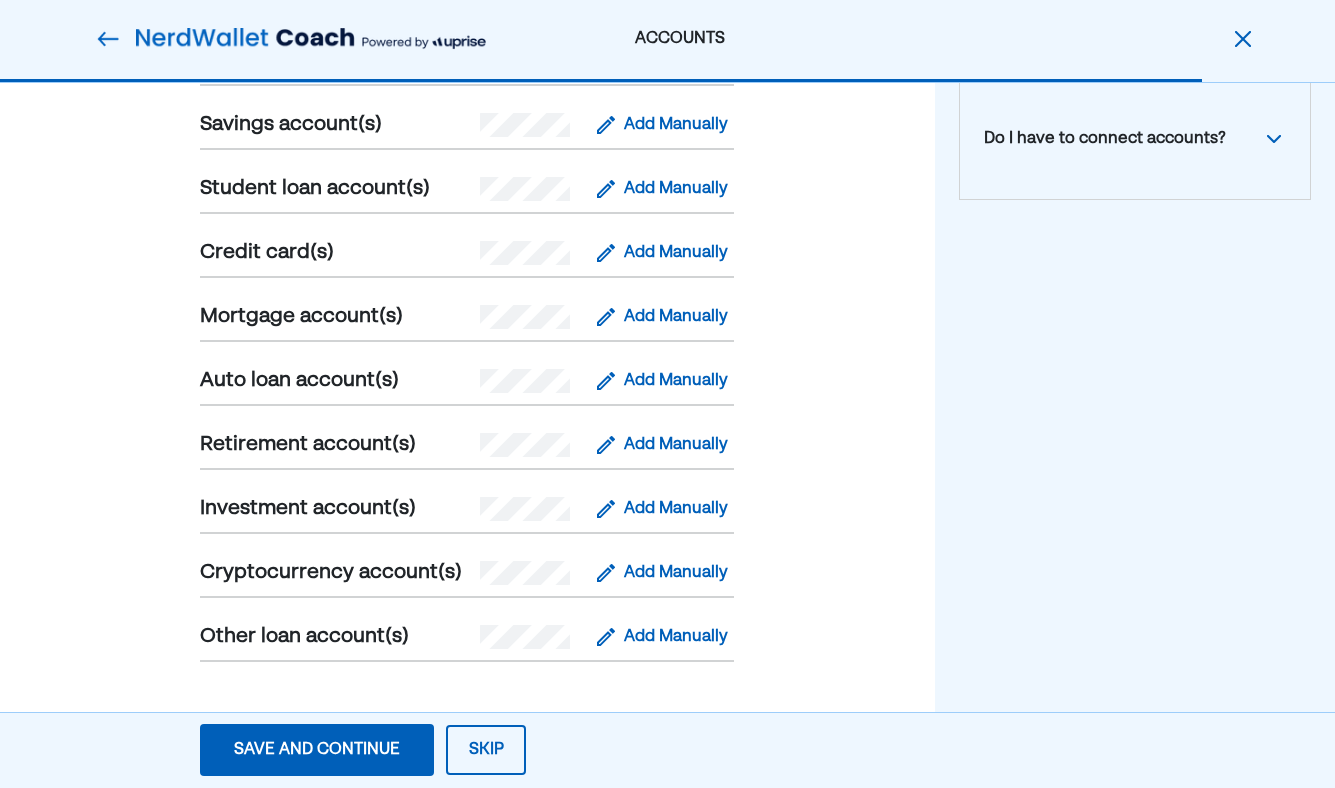 scroll, scrollTop: 336, scrollLeft: 0, axis: vertical 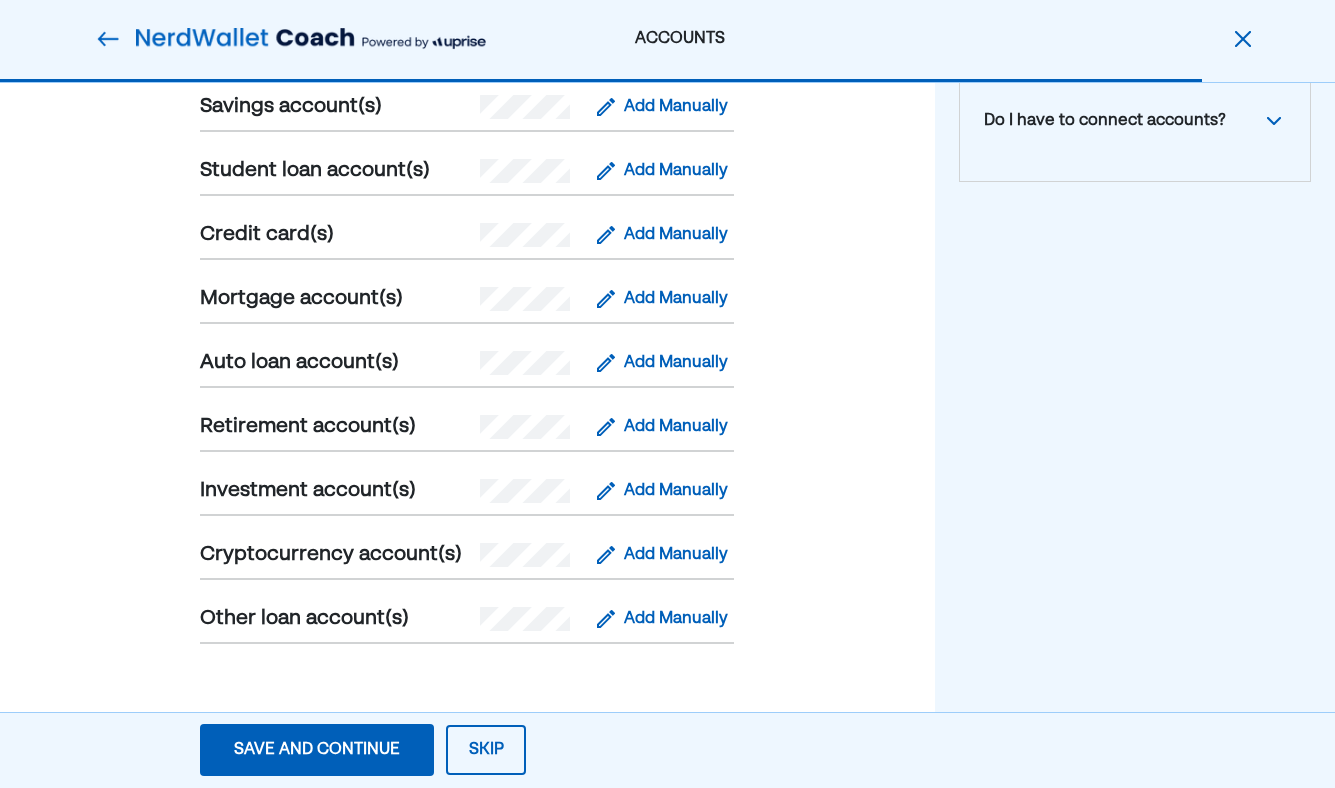 click on "Skip" at bounding box center (486, 750) 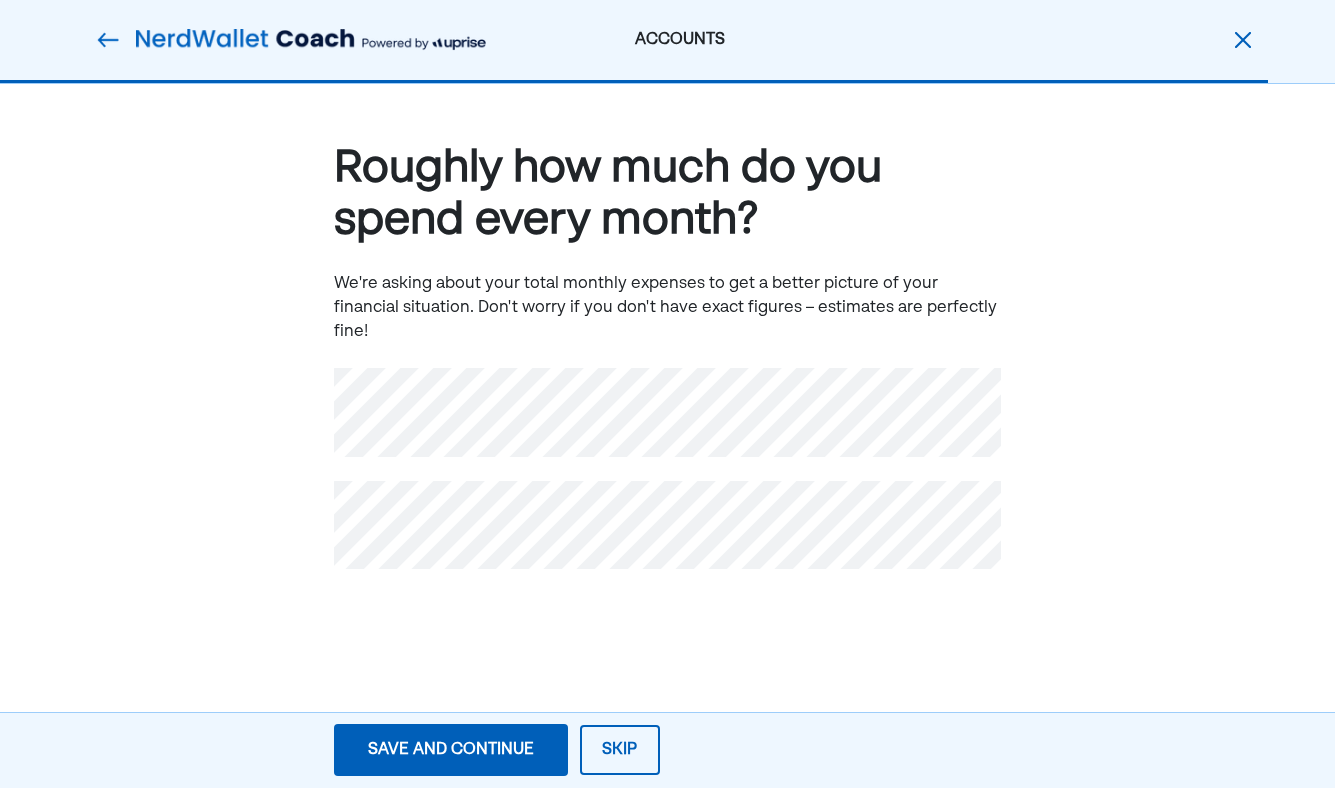 click on "Save and continue Save Save and continue" at bounding box center [451, 750] 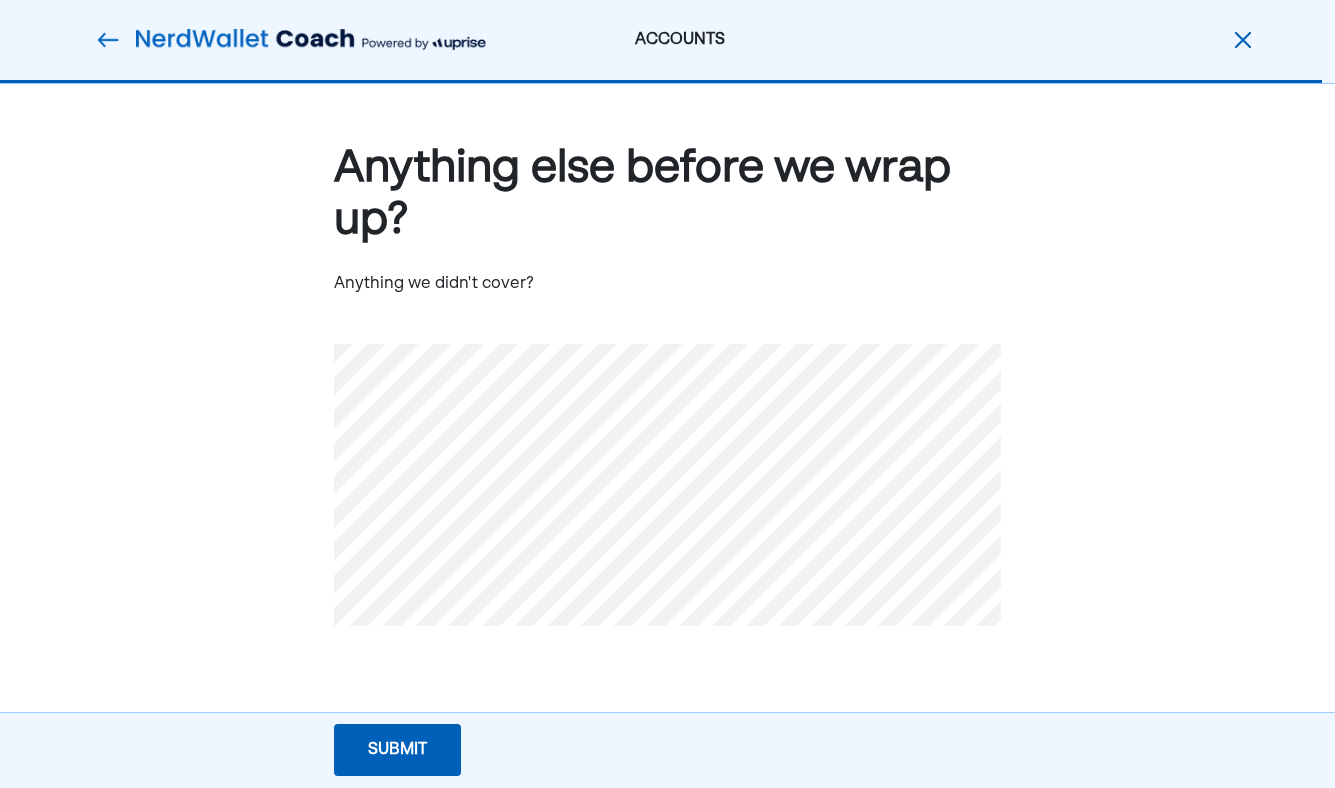 click on "Submit" at bounding box center [397, 750] 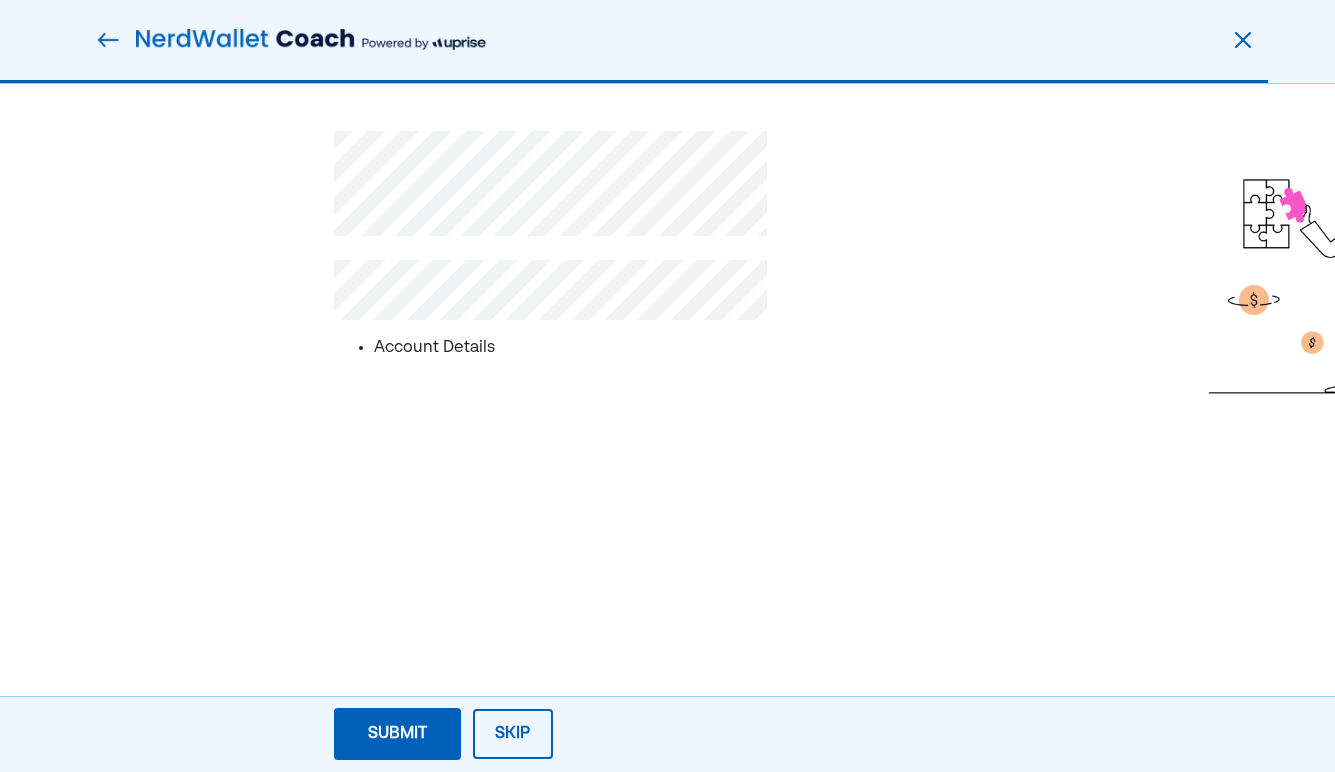 click on "Submit" at bounding box center (397, 734) 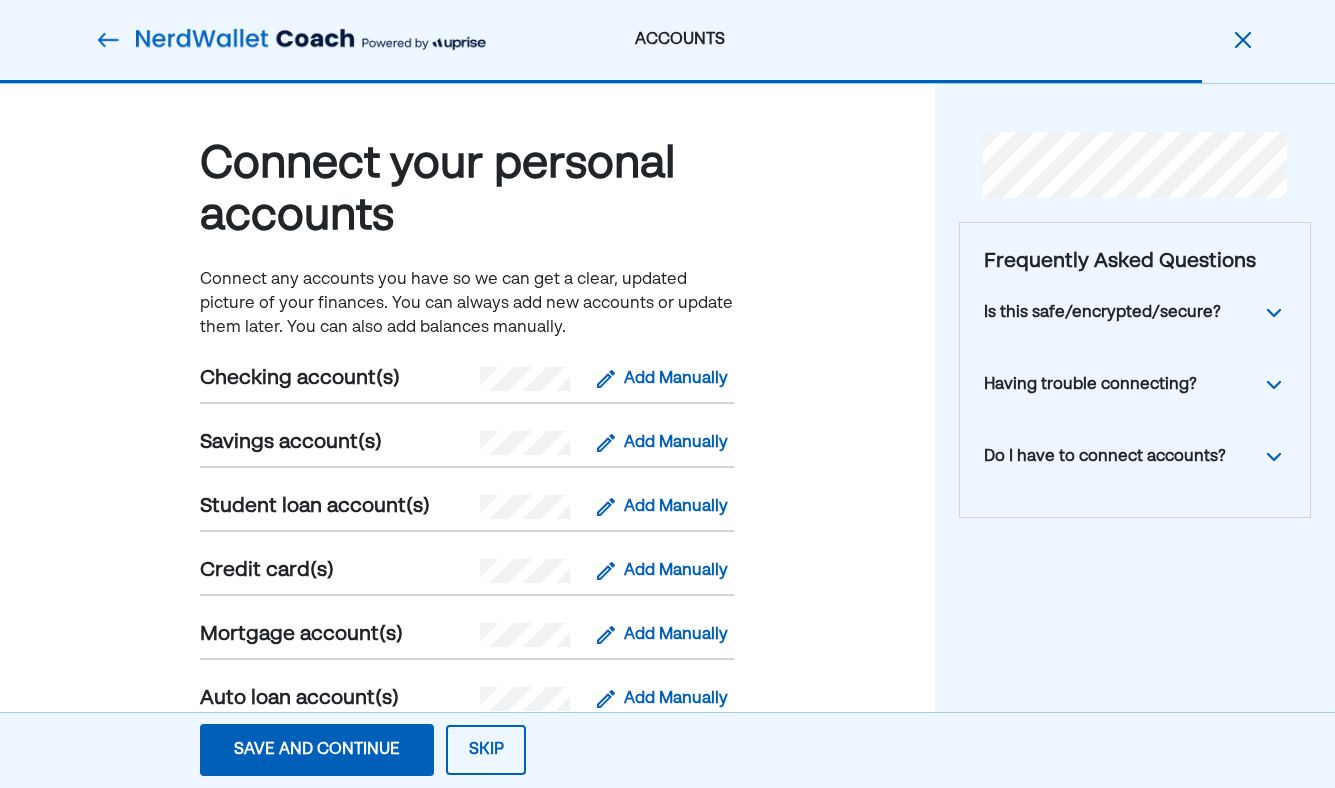 click at bounding box center [1274, 313] 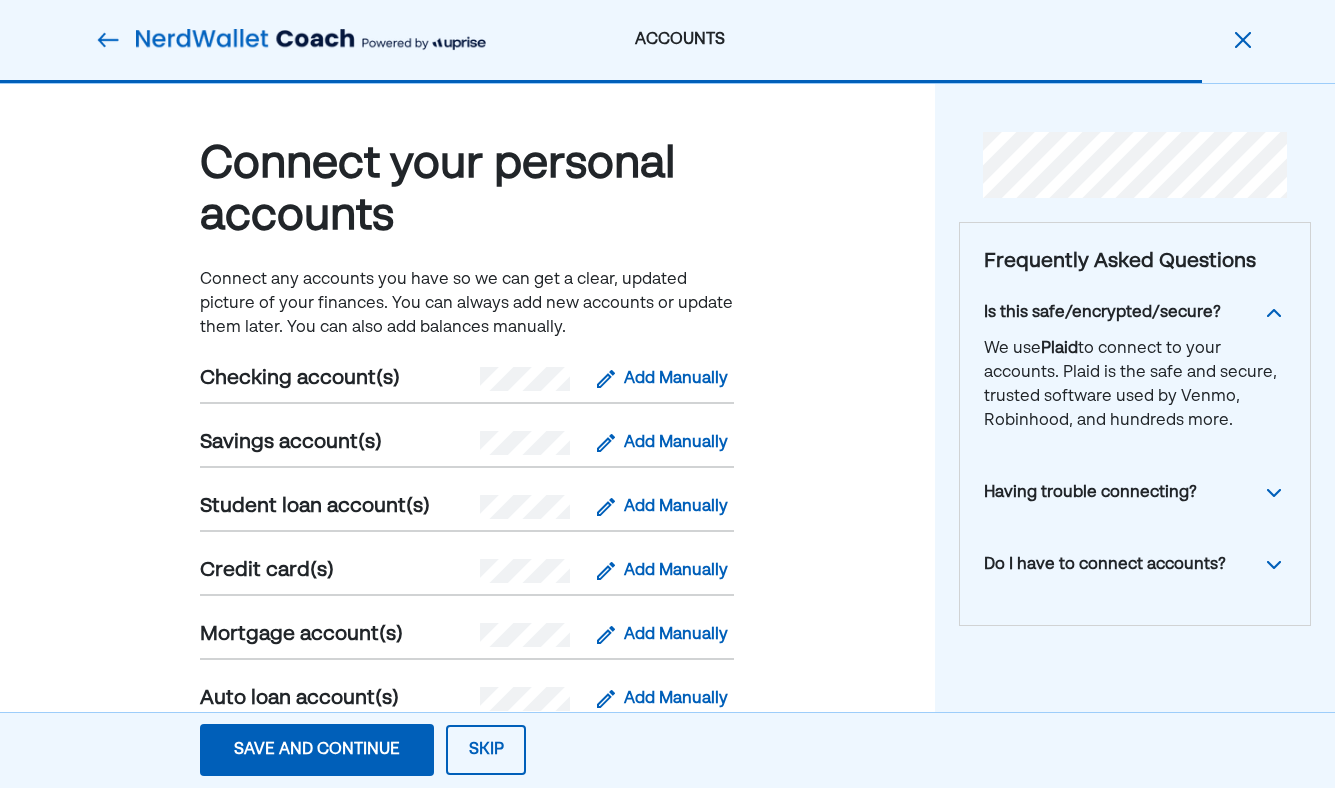 click at bounding box center [1274, 313] 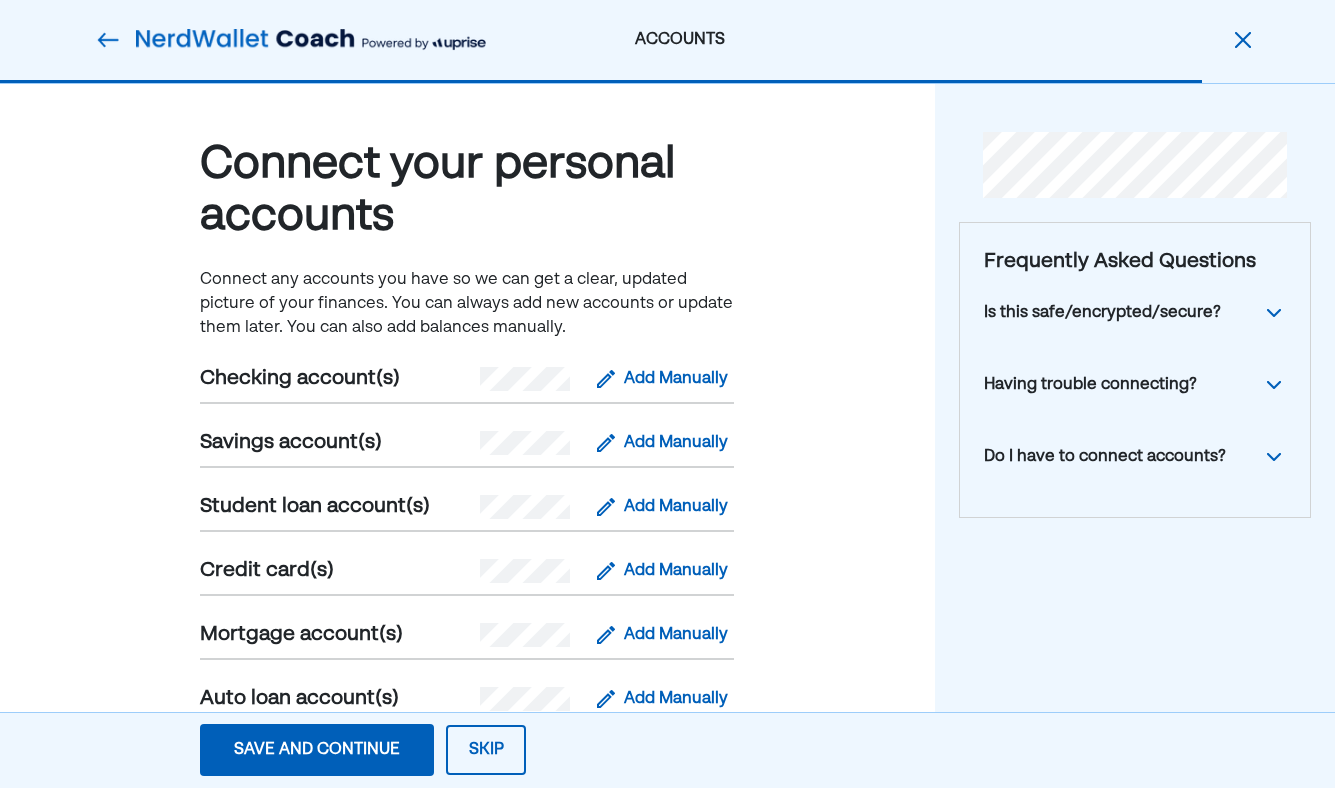 click at bounding box center [1274, 457] 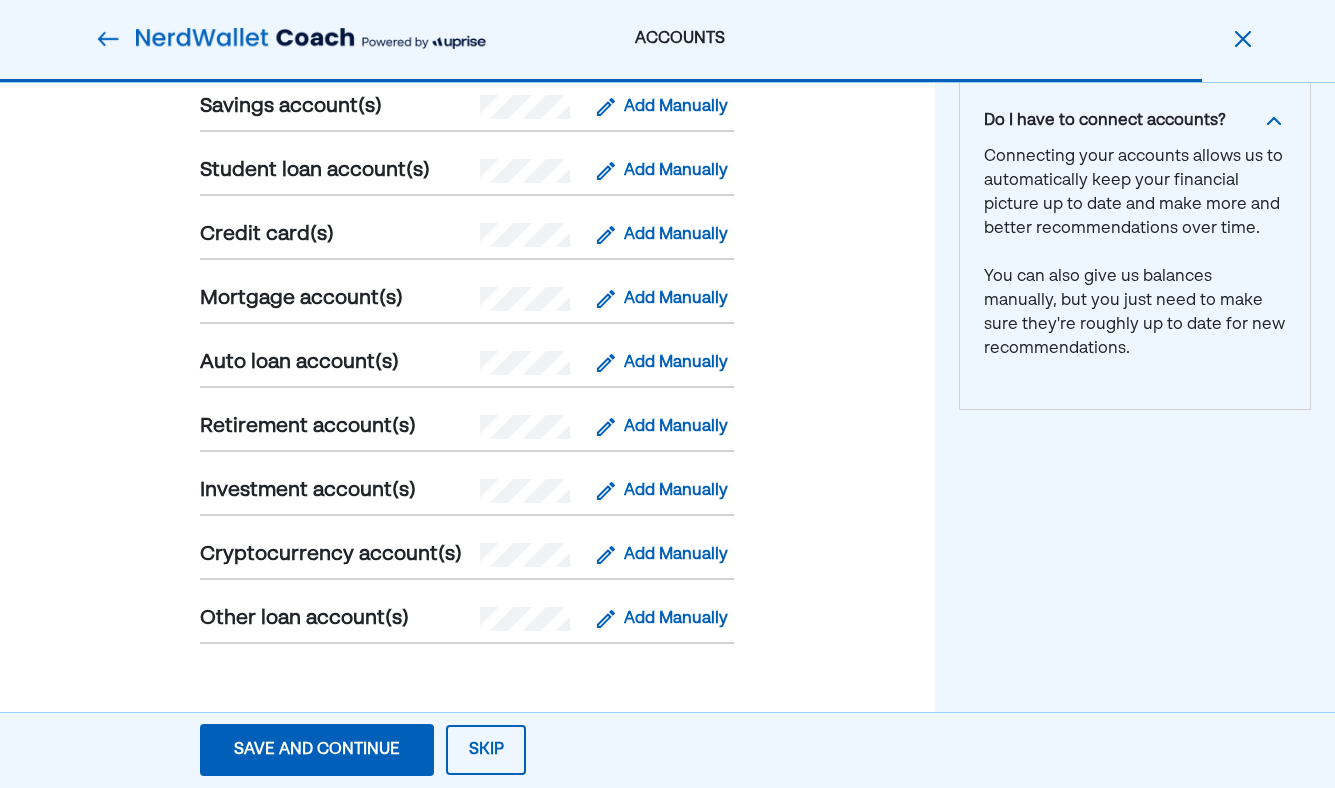 scroll, scrollTop: 0, scrollLeft: 0, axis: both 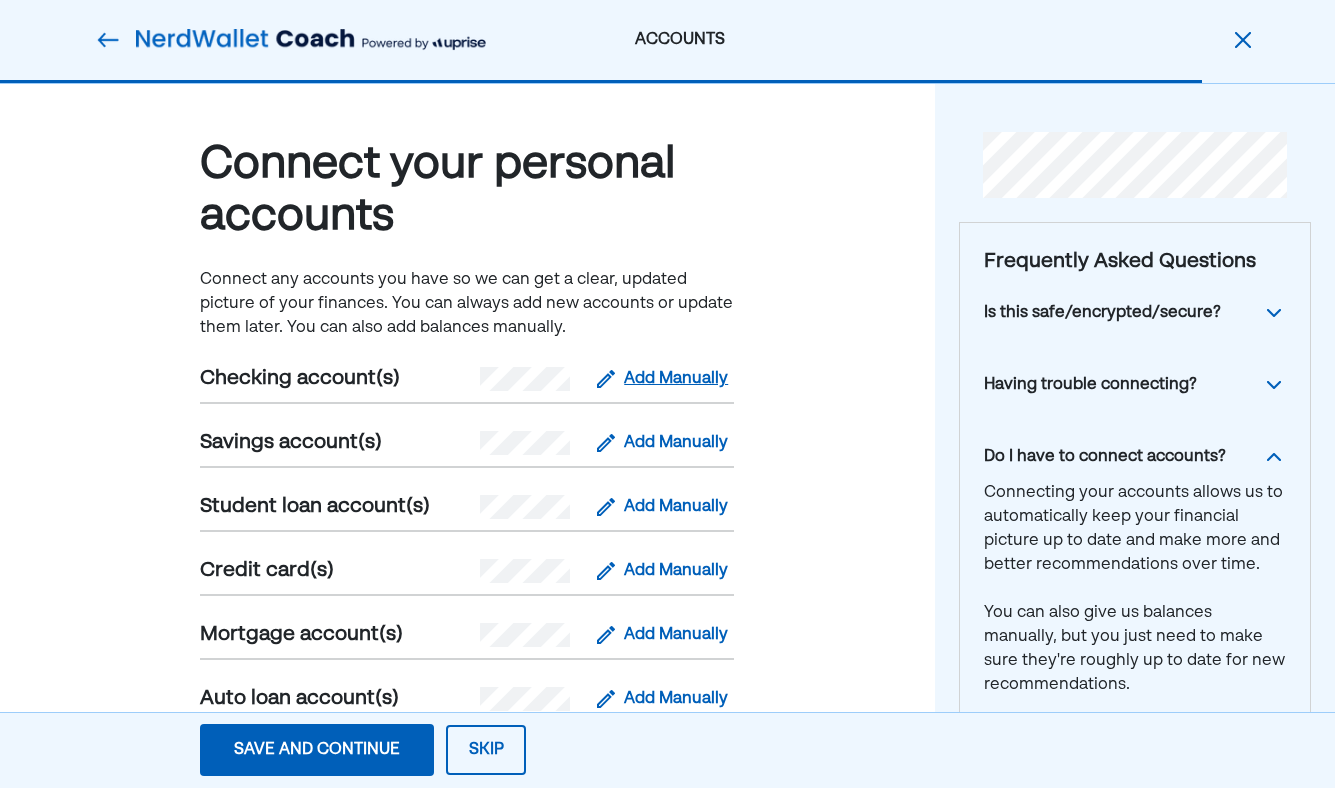 click on "Add Manually" at bounding box center [676, 379] 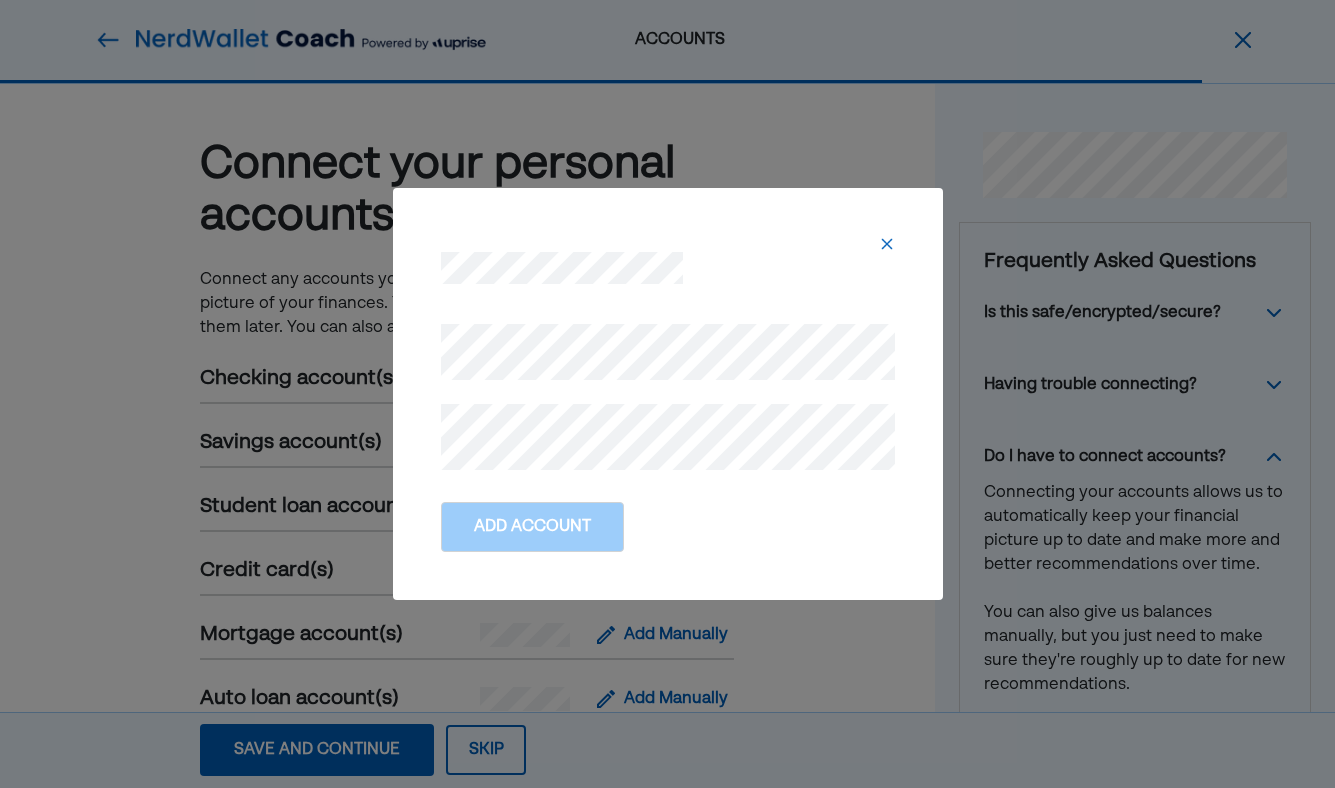 click at bounding box center (887, 244) 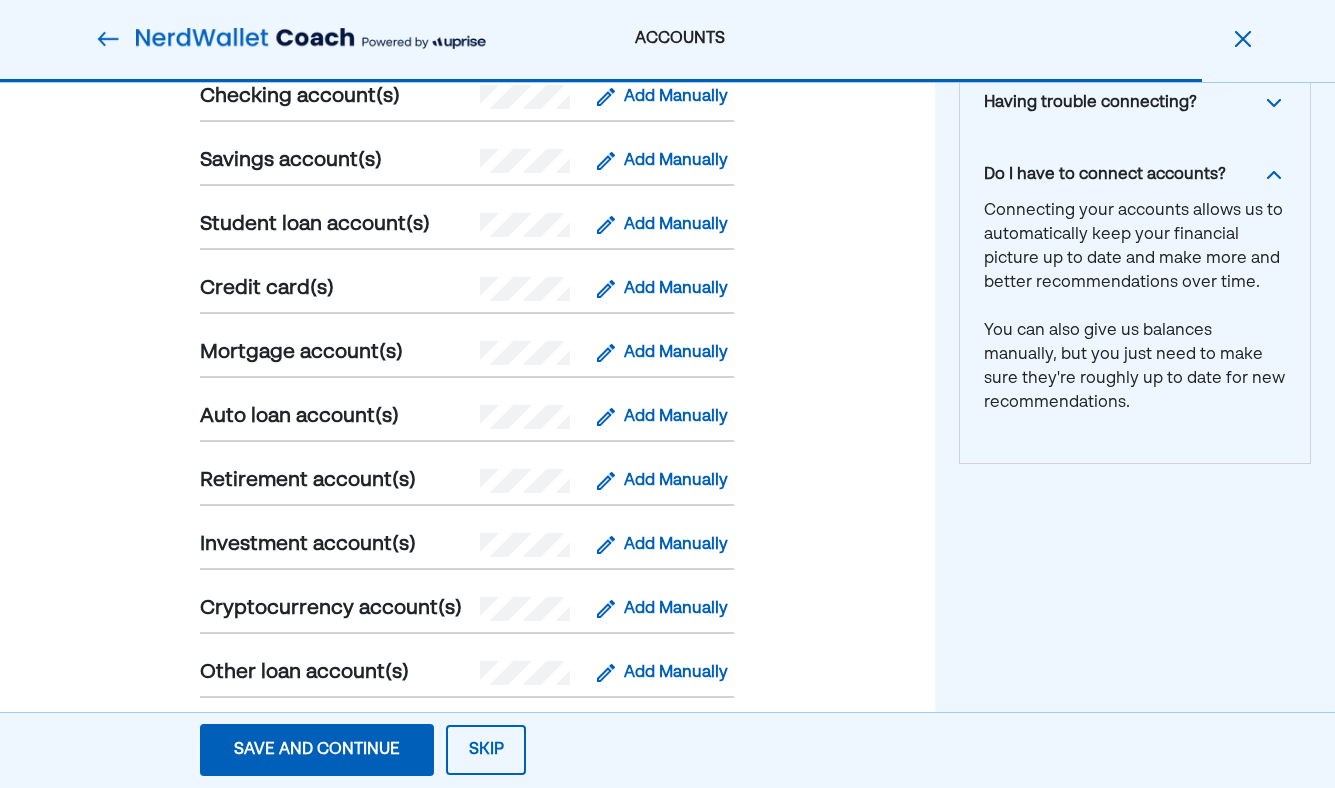 scroll, scrollTop: 336, scrollLeft: 0, axis: vertical 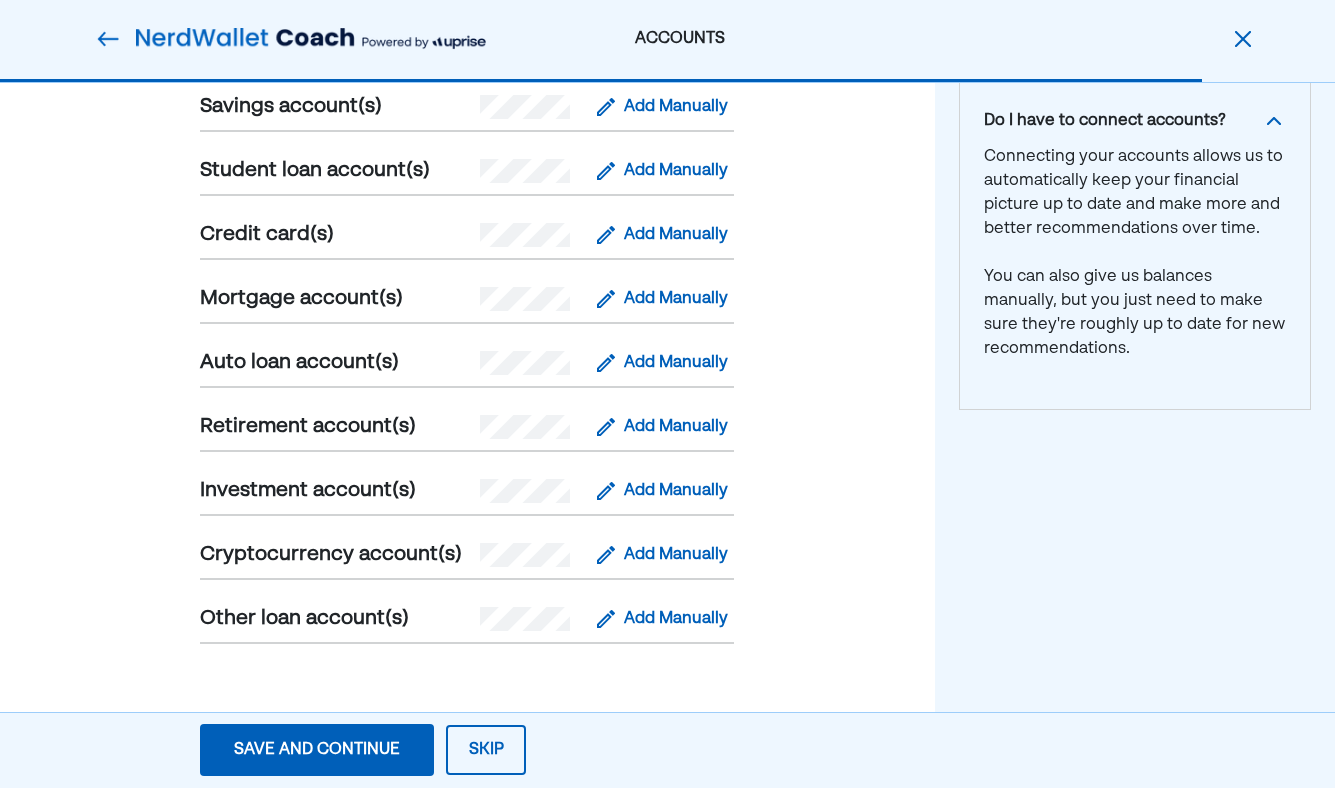 click on "Save and continue" at bounding box center [317, 750] 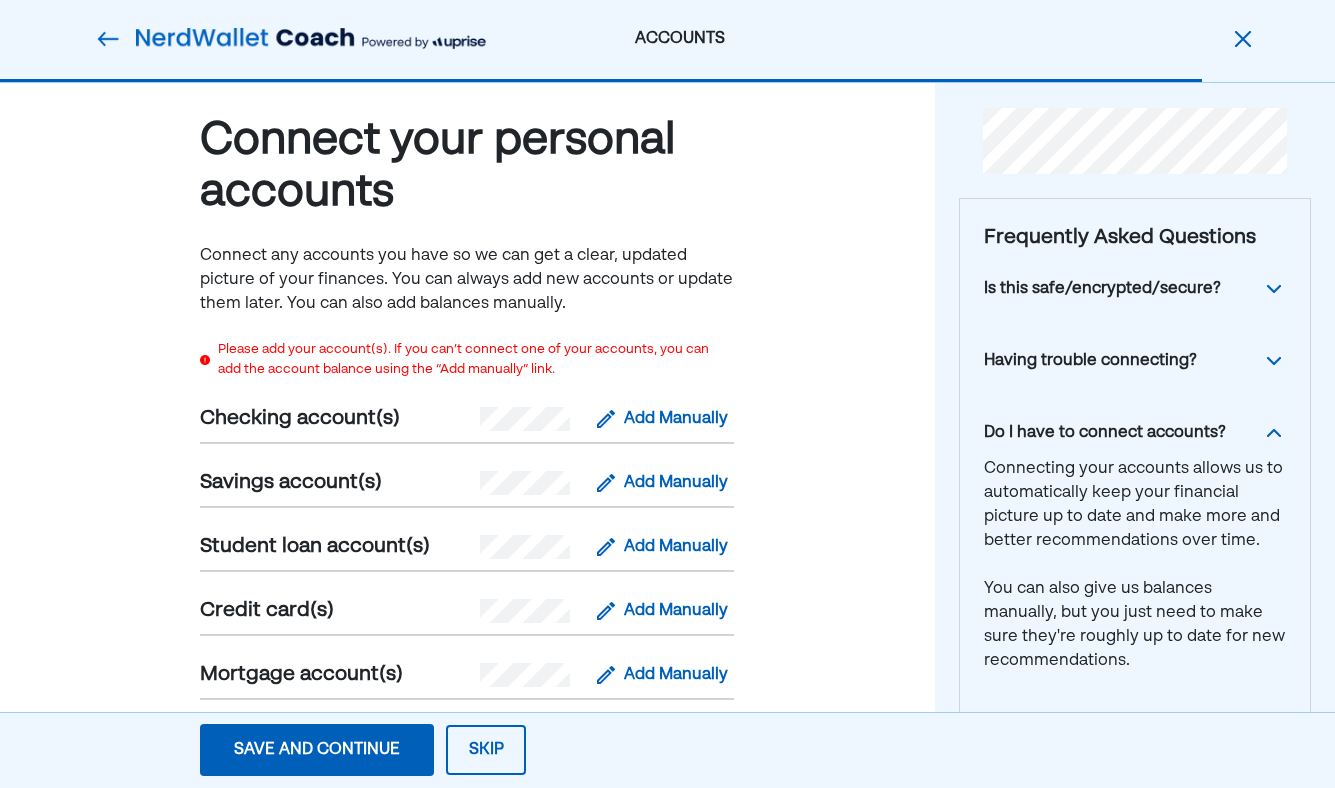scroll, scrollTop: 0, scrollLeft: 0, axis: both 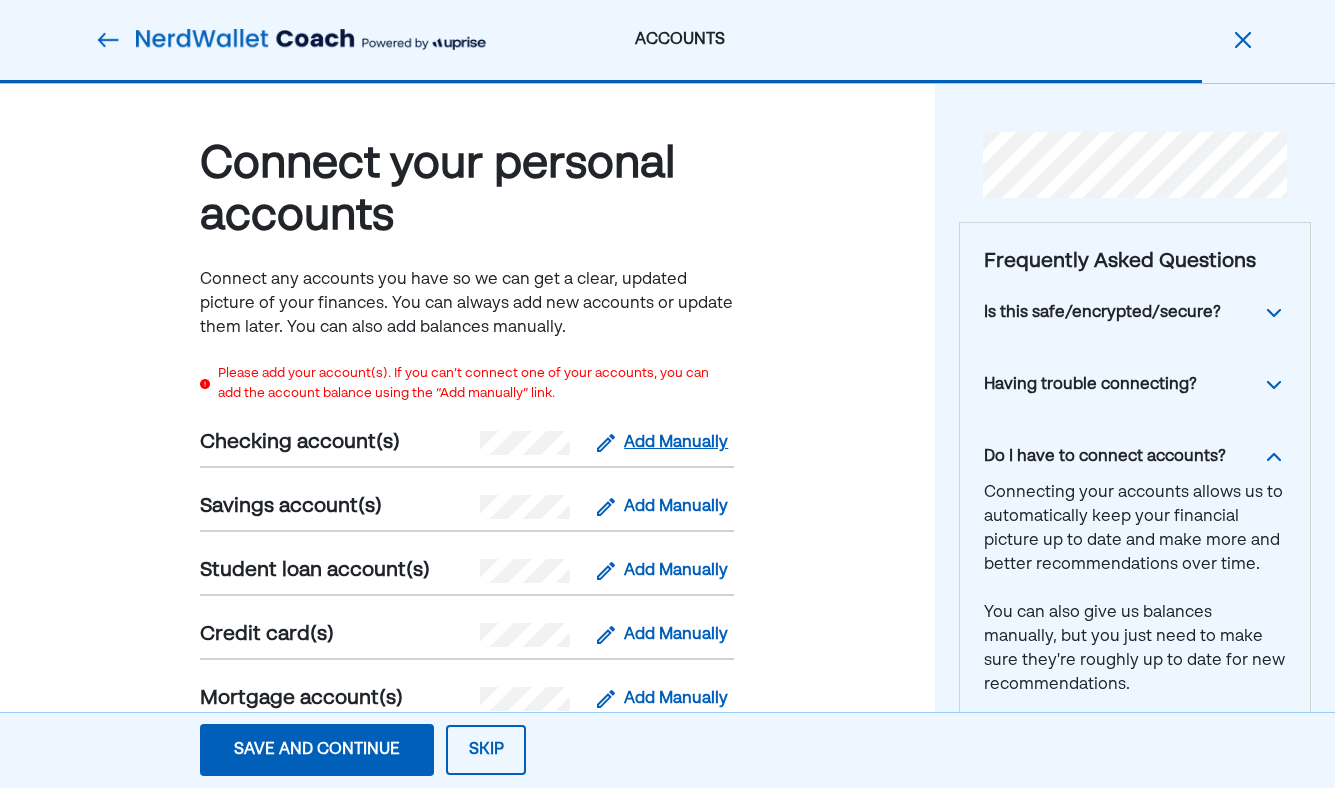 click on "Add Manually" at bounding box center [676, 443] 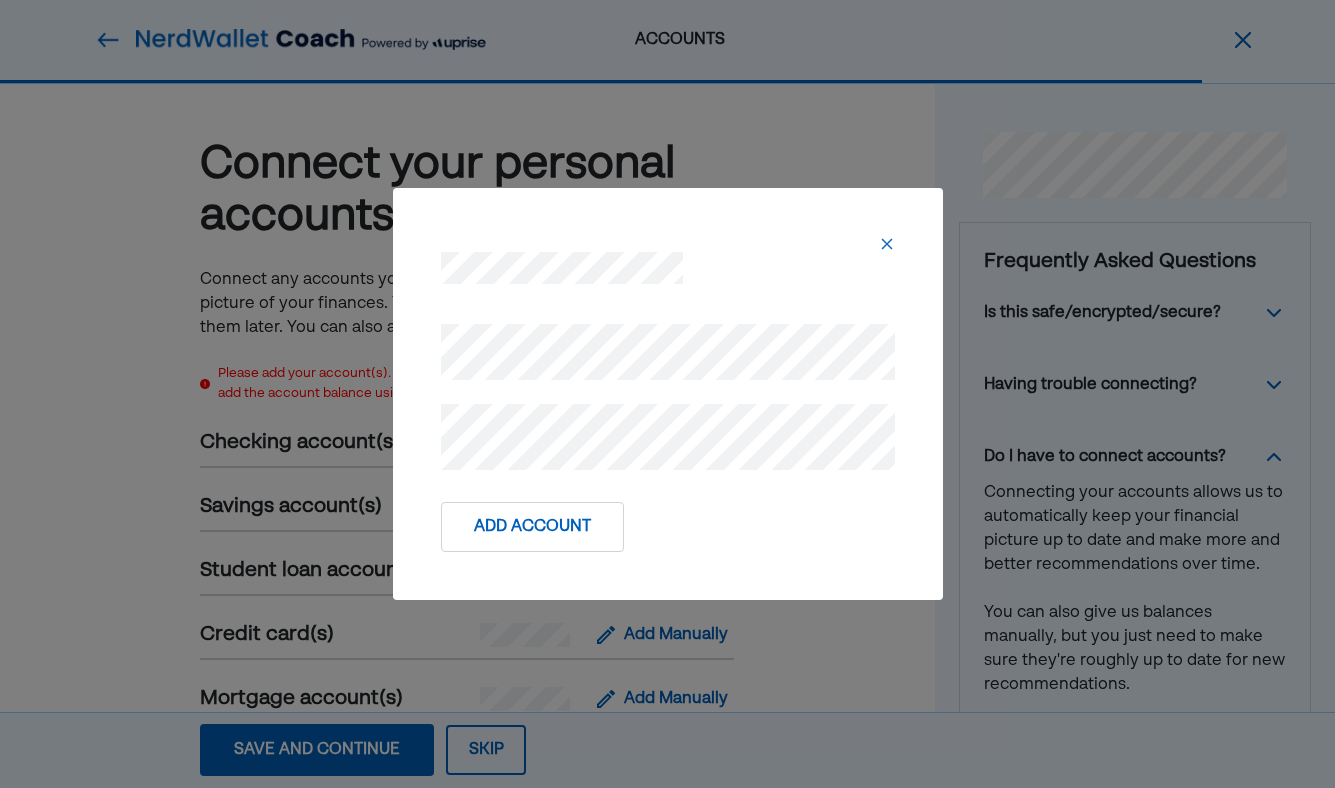 click on "Add Account" at bounding box center (532, 527) 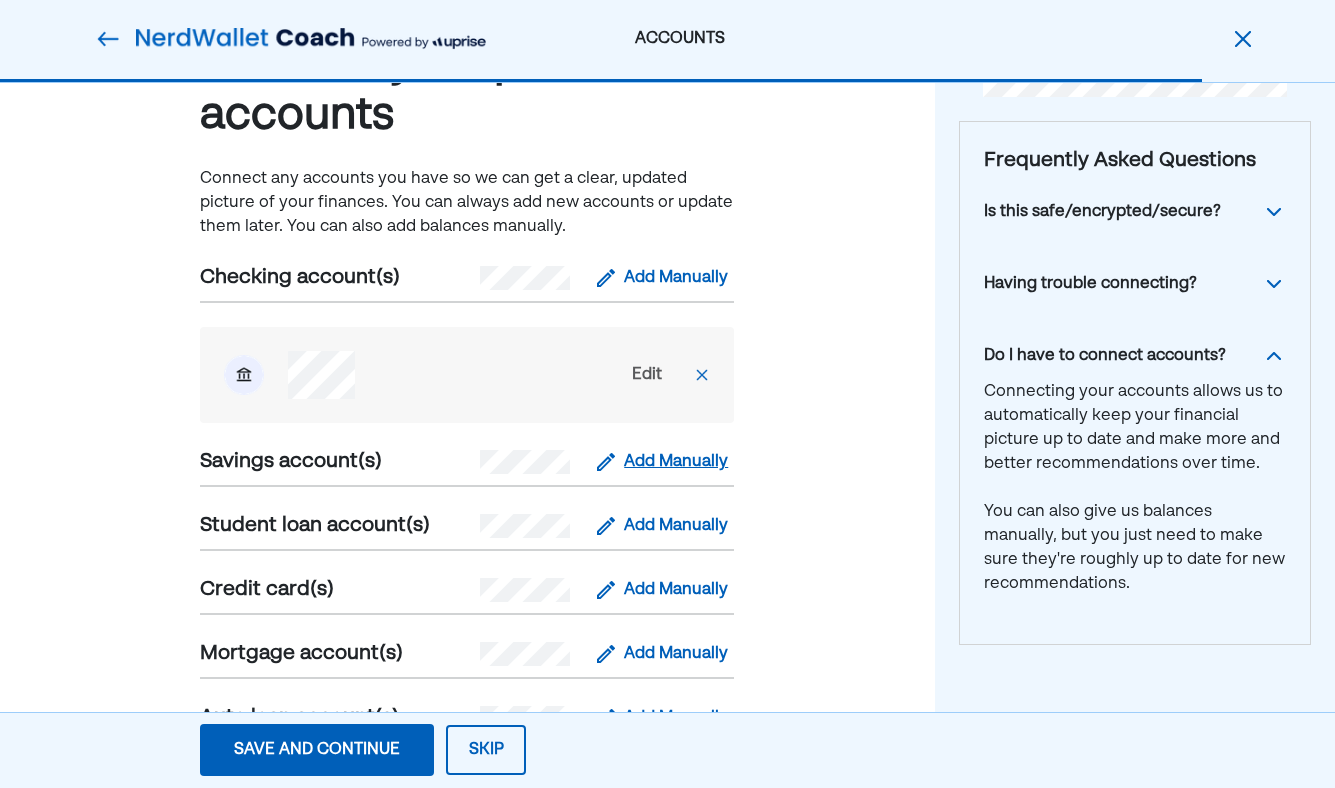 scroll, scrollTop: 105, scrollLeft: 0, axis: vertical 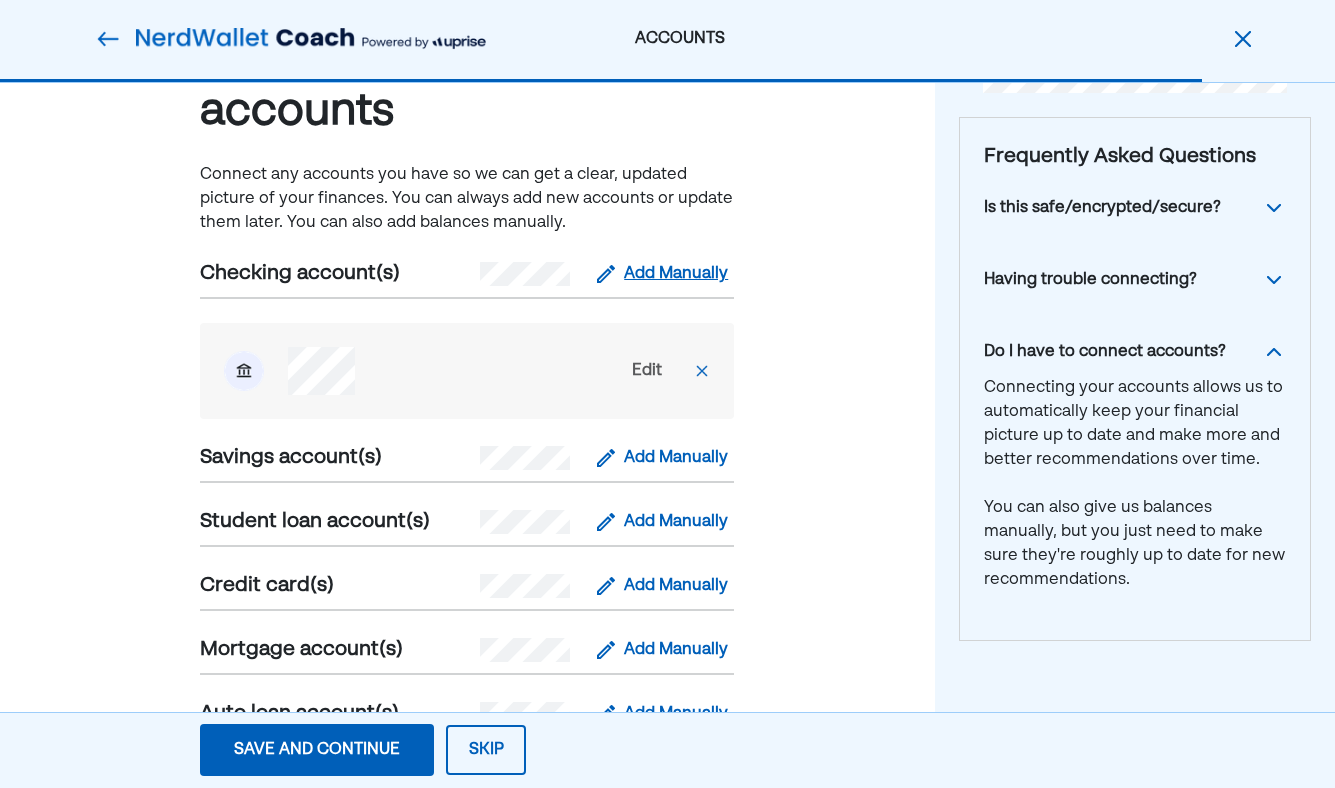 click on "Add Manually" at bounding box center (676, 274) 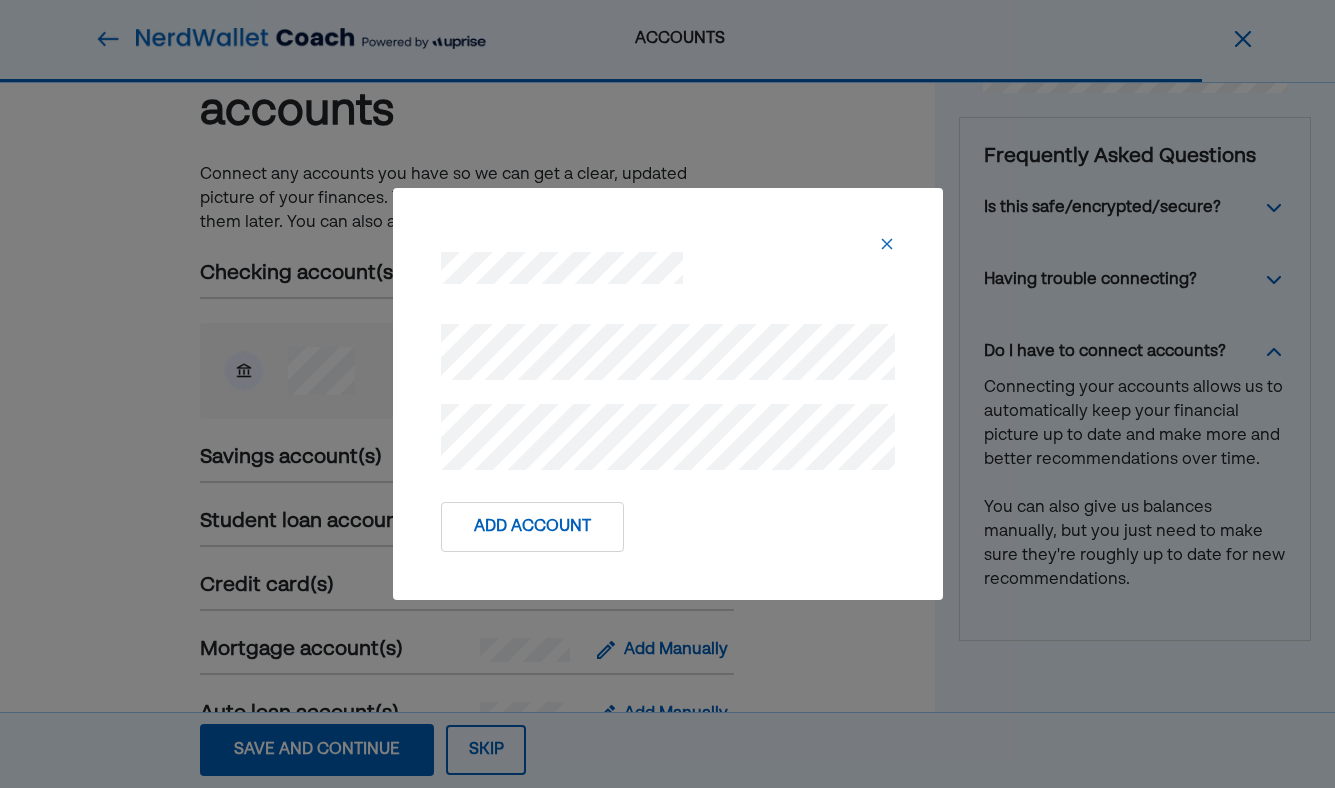 click on "Add Account" at bounding box center (532, 527) 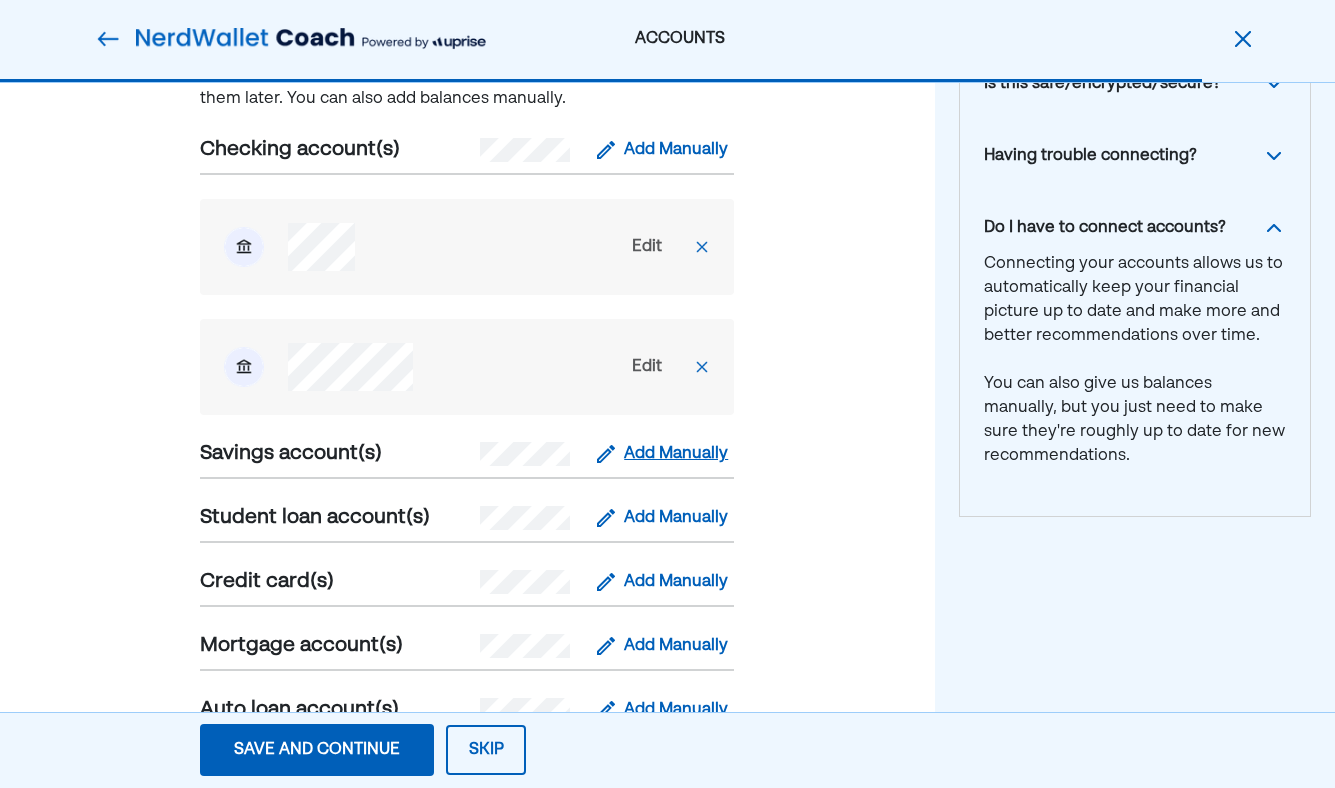 scroll, scrollTop: 230, scrollLeft: 0, axis: vertical 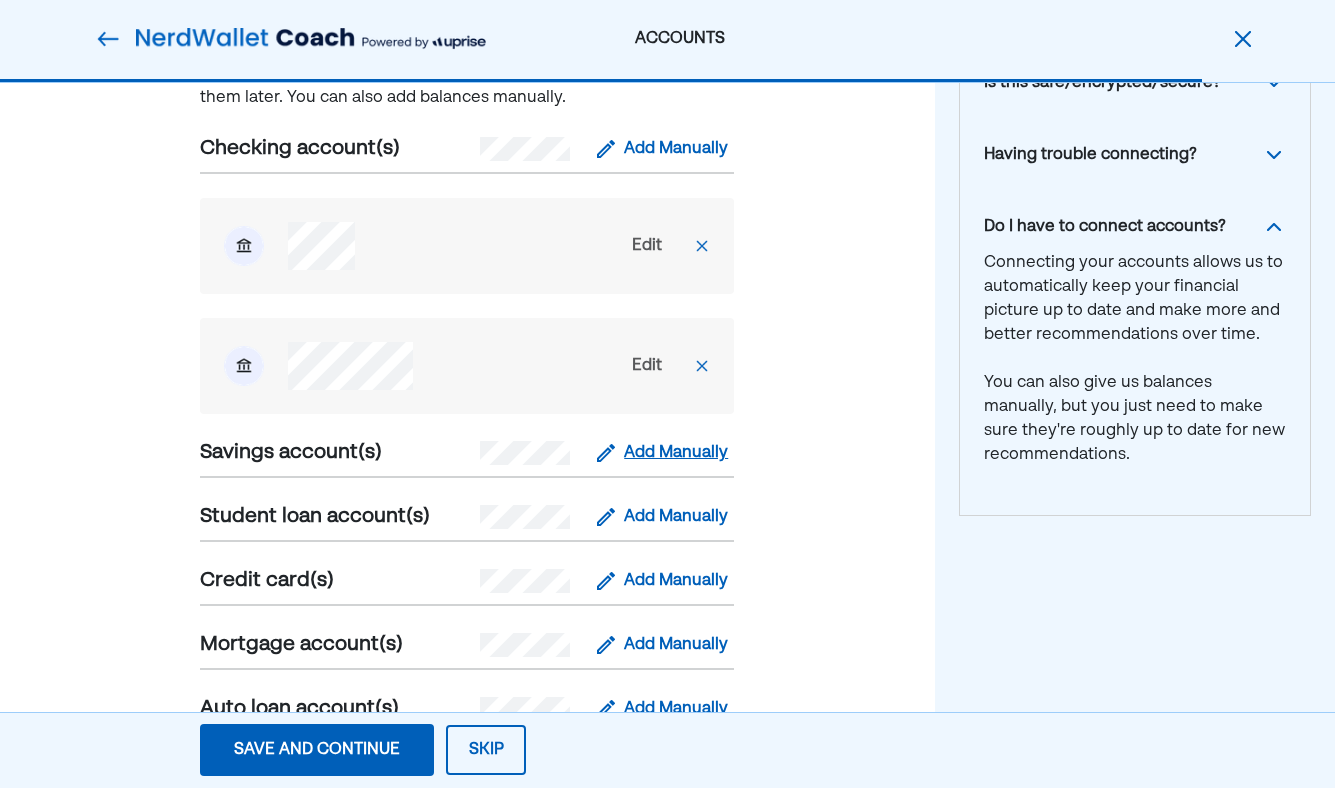 click on "Add Manually" at bounding box center (676, 453) 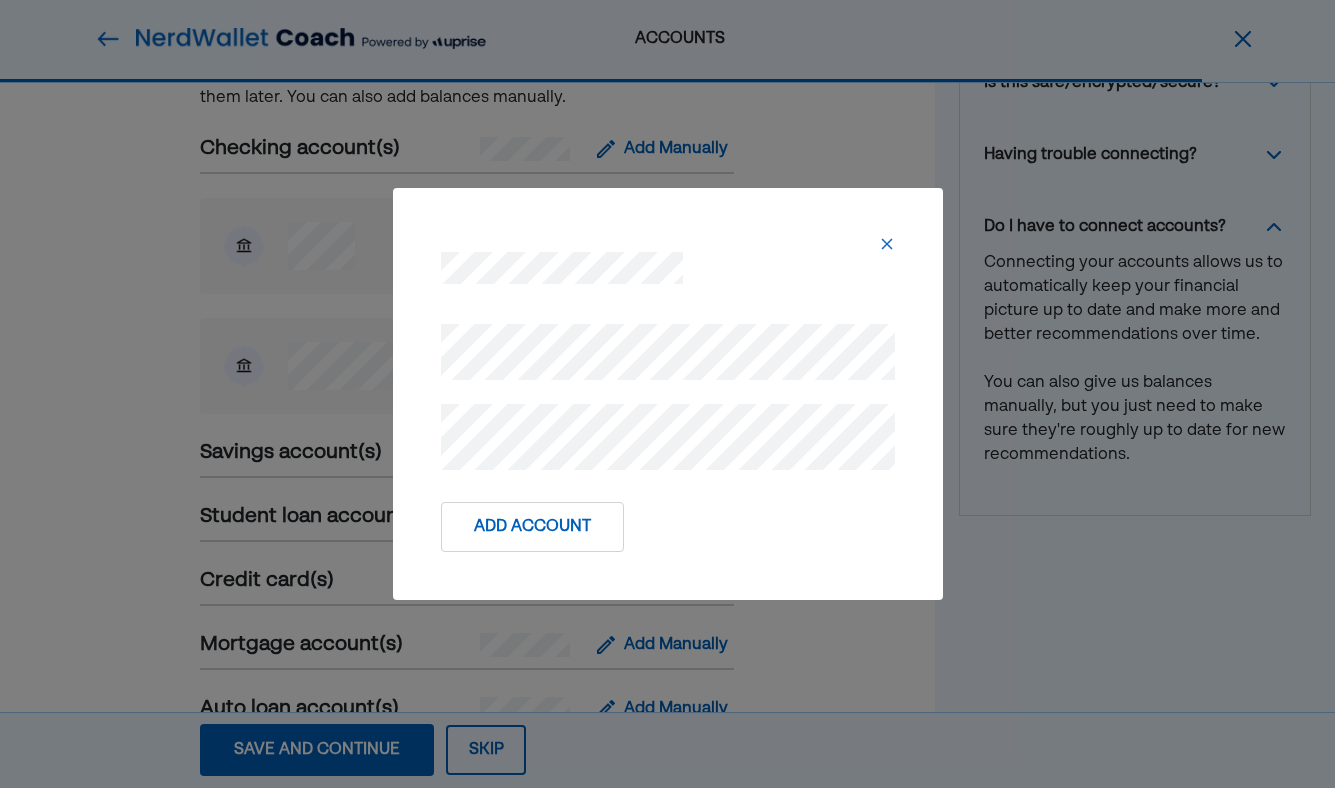 click on "Add Account" at bounding box center [532, 527] 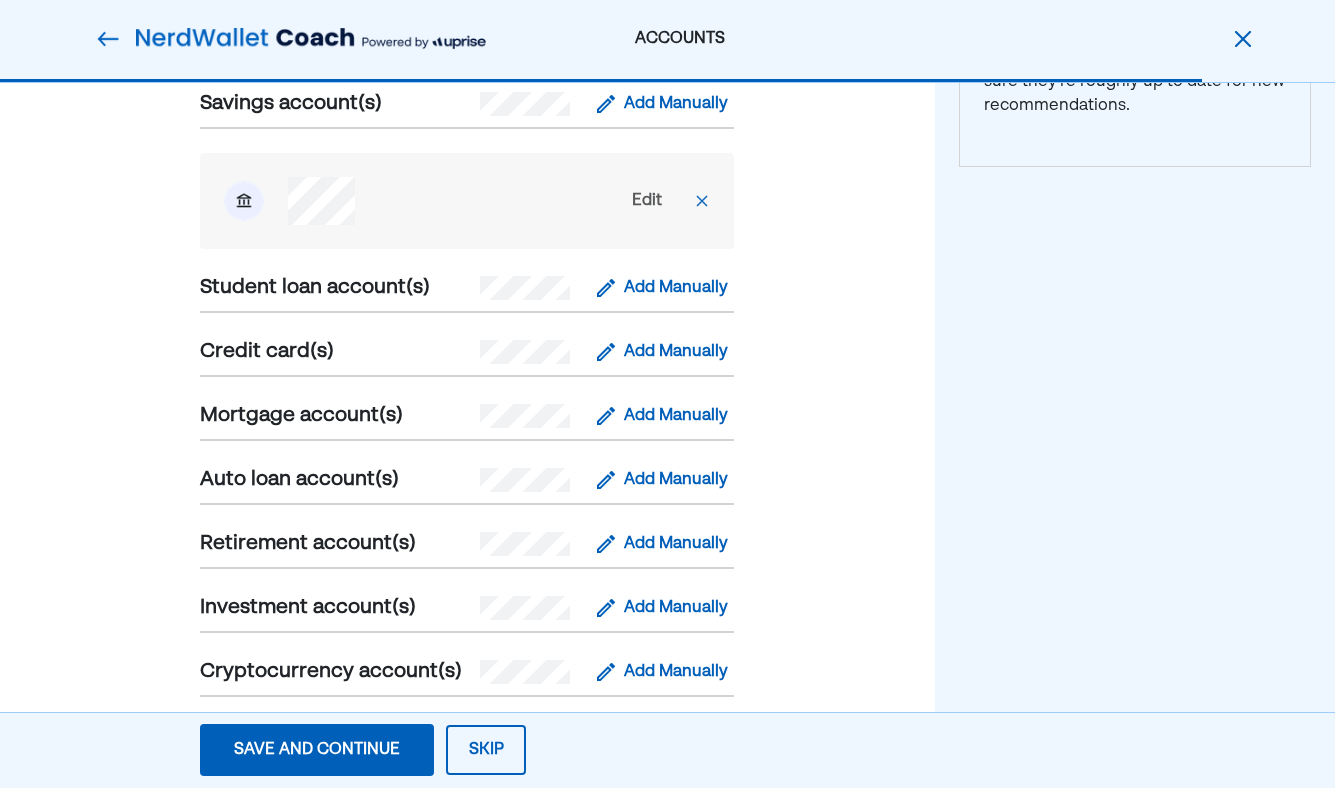 scroll, scrollTop: 589, scrollLeft: 0, axis: vertical 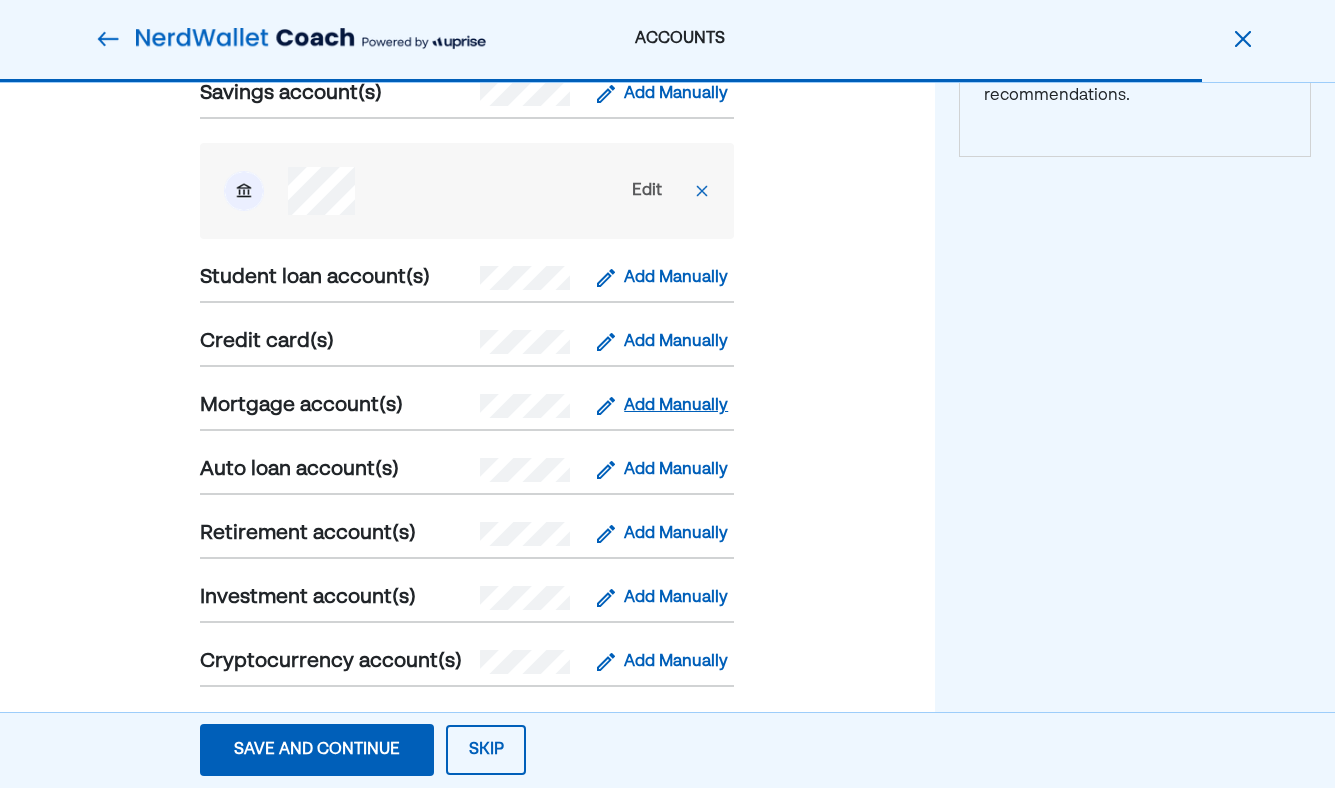 click on "Add Manually" at bounding box center [676, 406] 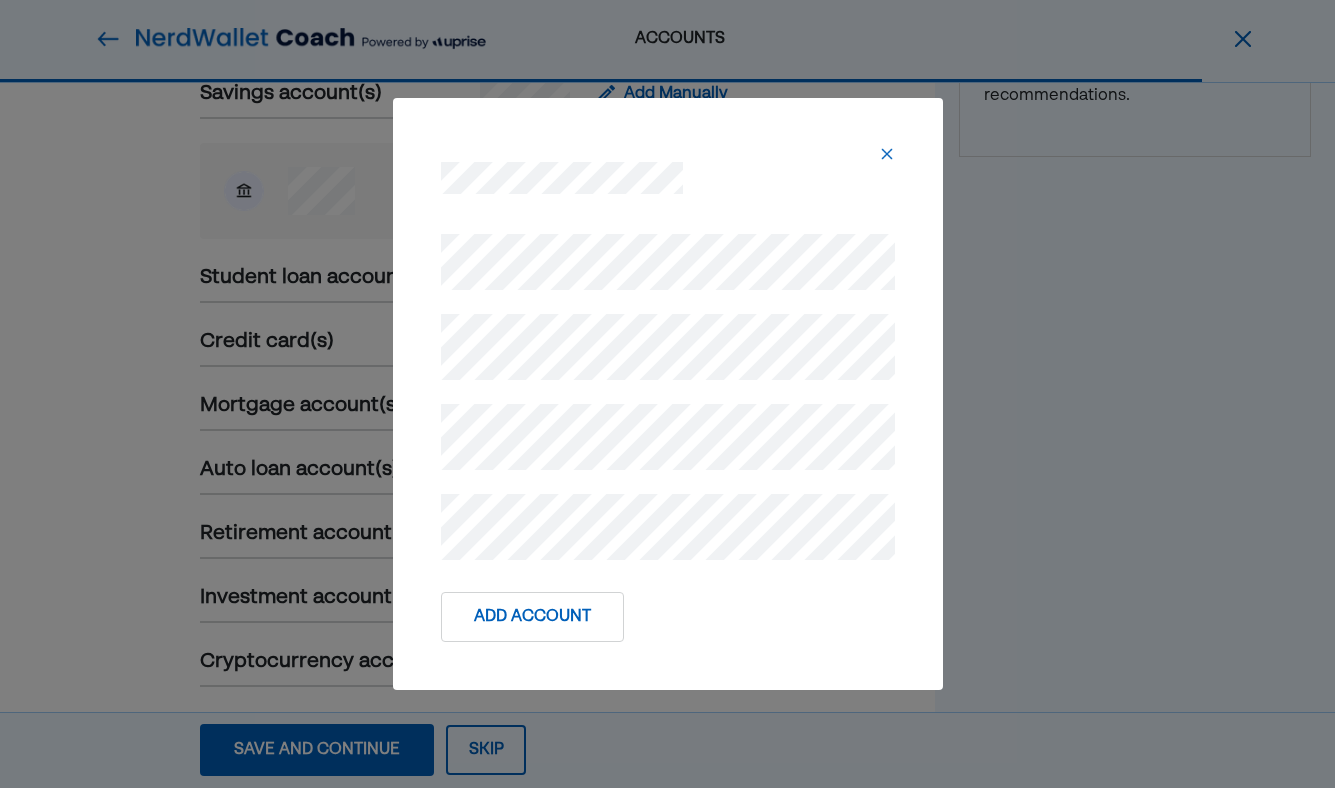 click on "Add Account" at bounding box center (532, 617) 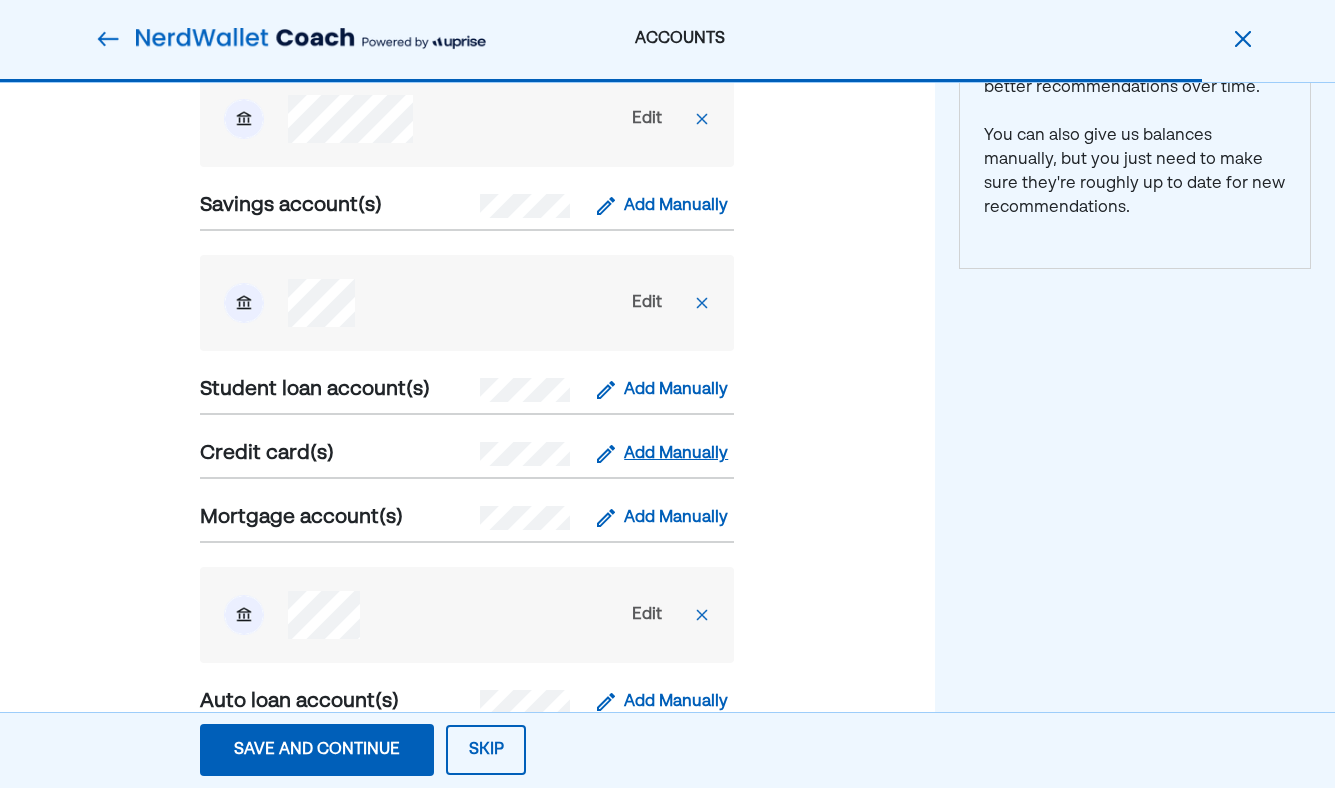 scroll, scrollTop: 585, scrollLeft: 0, axis: vertical 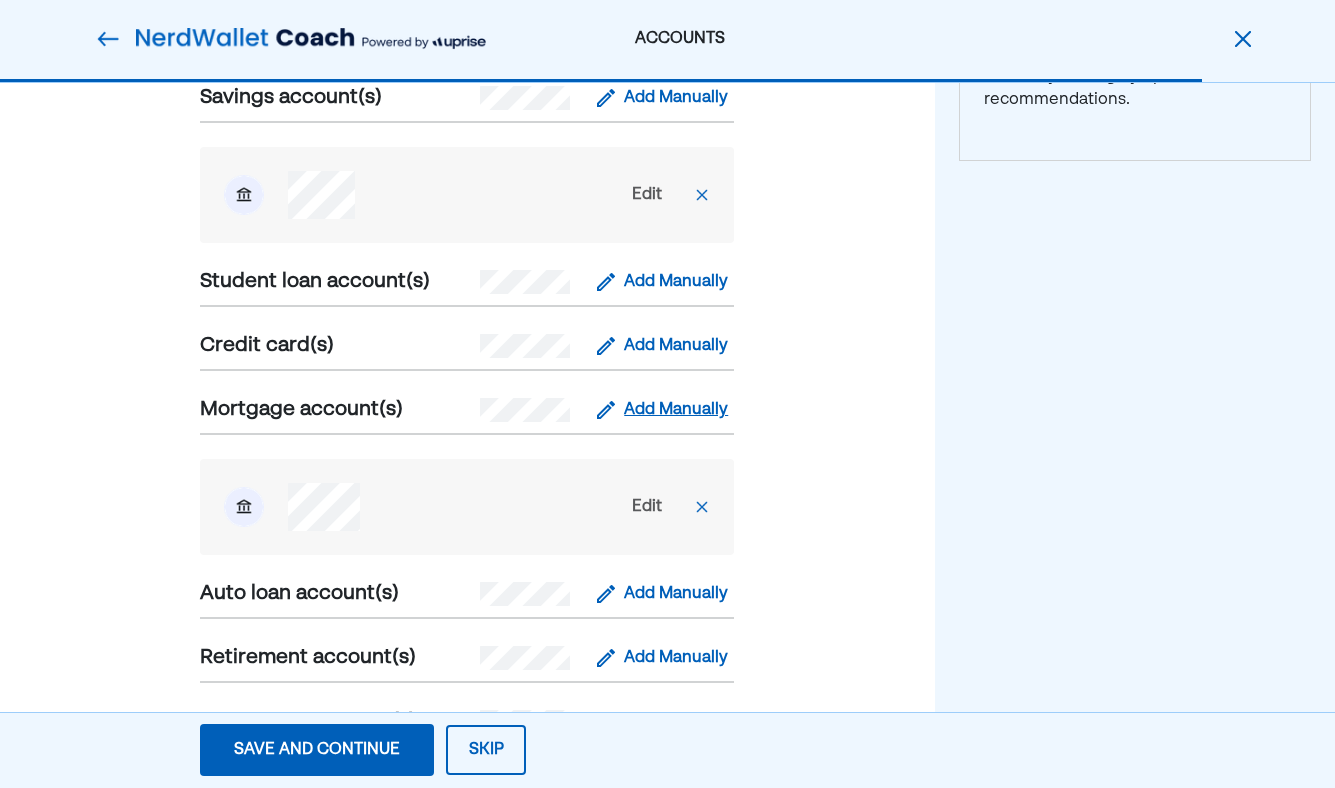 click on "Add Manually" at bounding box center [676, 410] 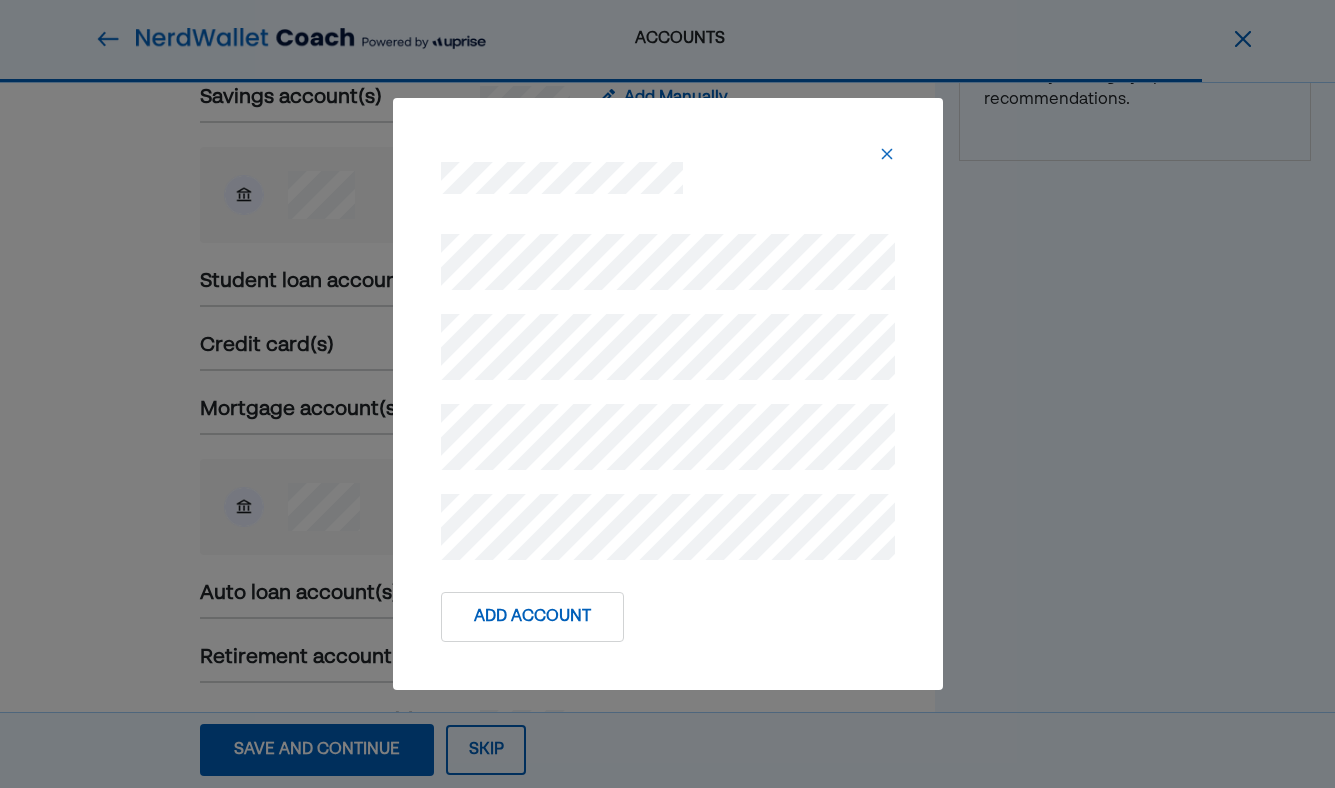 click on "Add Account" at bounding box center (532, 617) 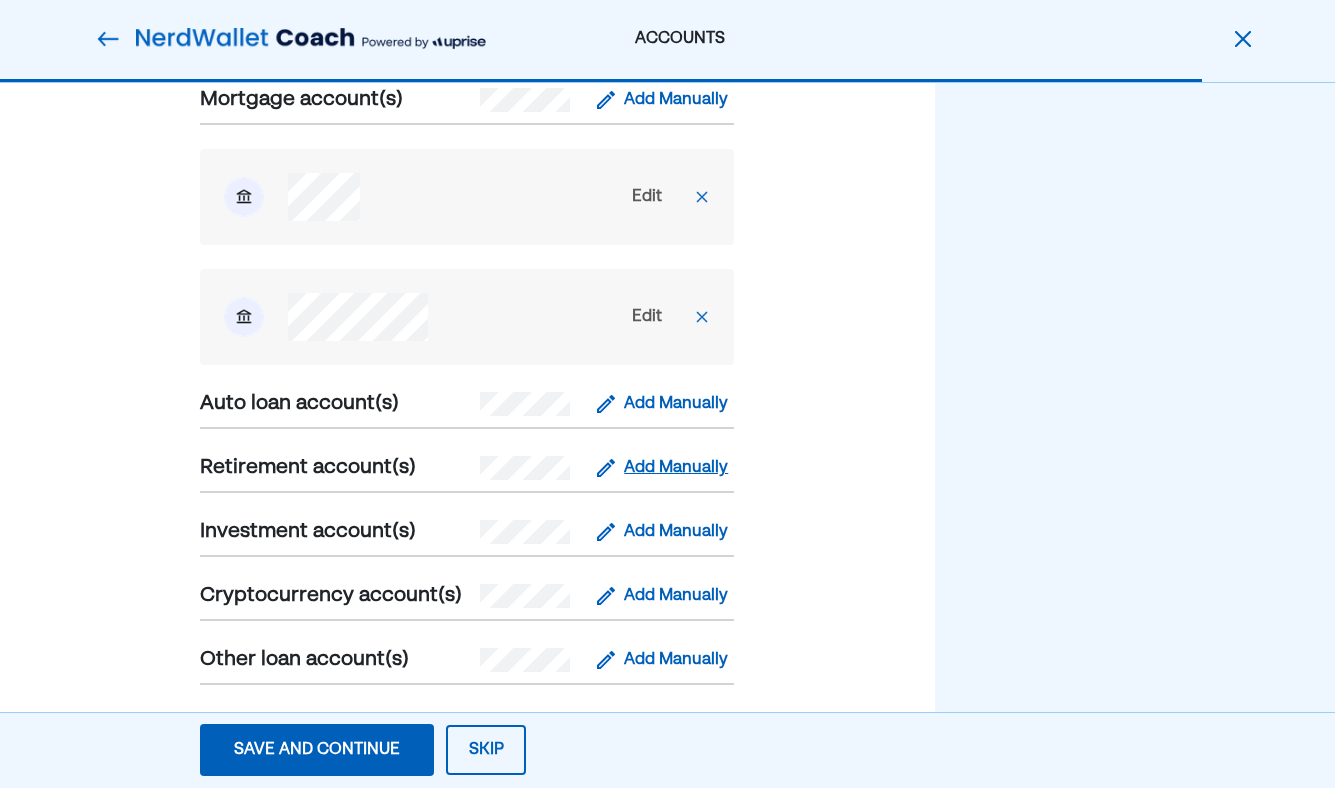scroll, scrollTop: 936, scrollLeft: 0, axis: vertical 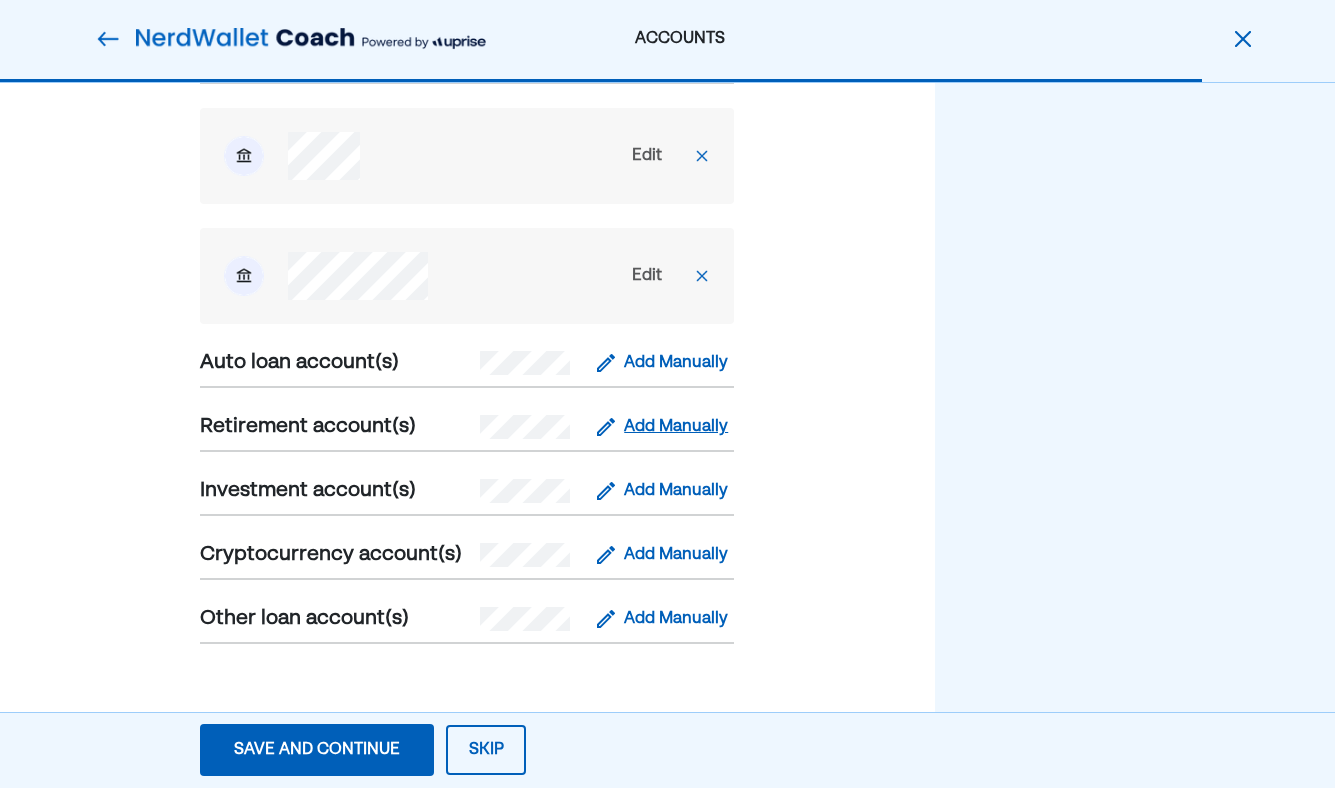 click on "Add Manually" at bounding box center (676, 427) 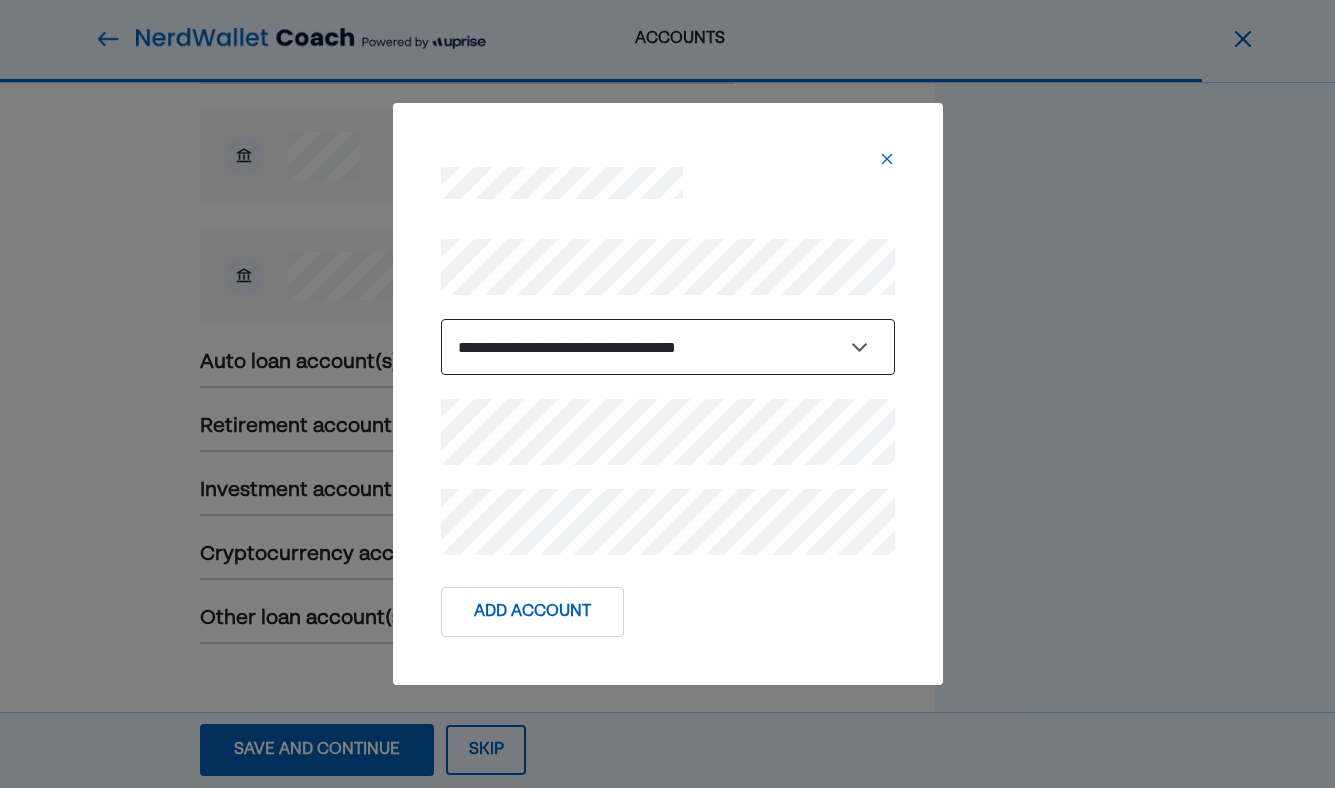 click on "**********" at bounding box center [668, 347] 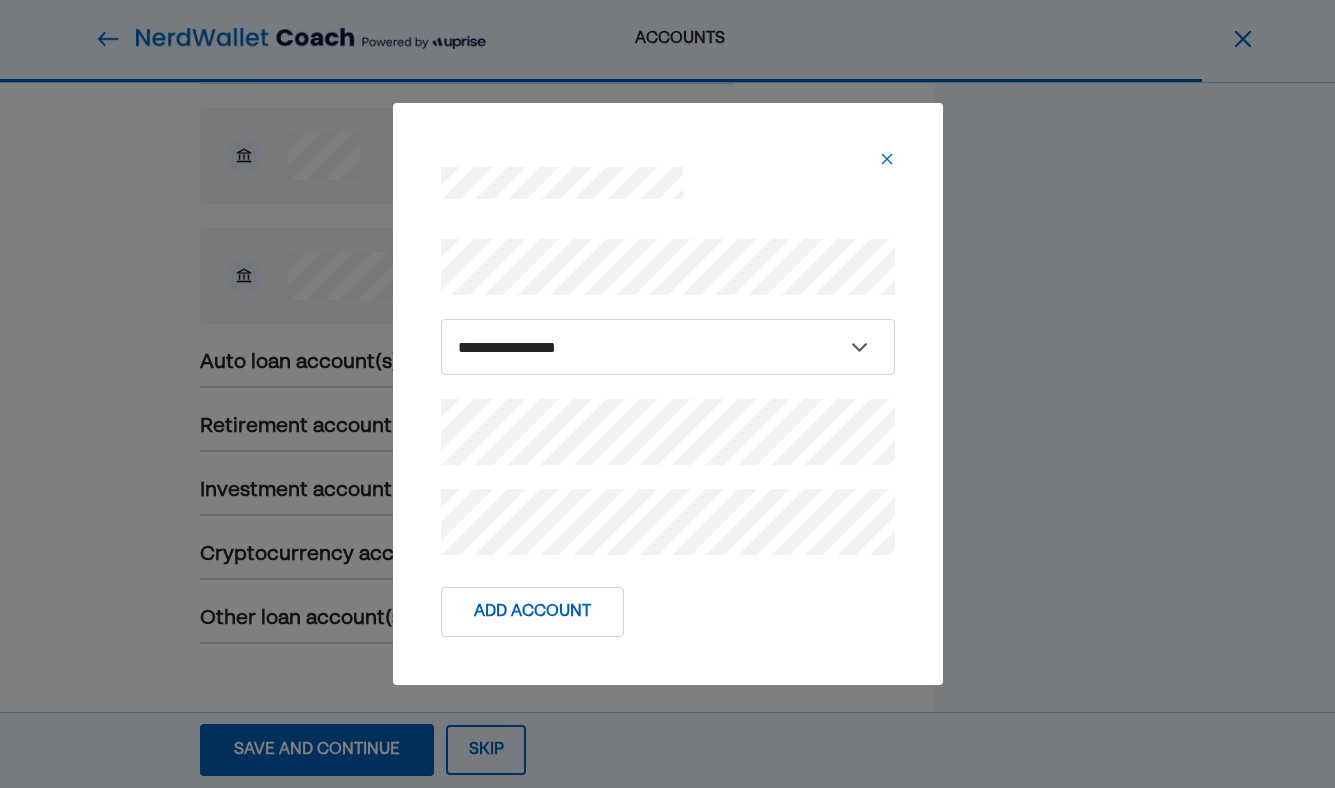click on "**********" at bounding box center (667, 394) 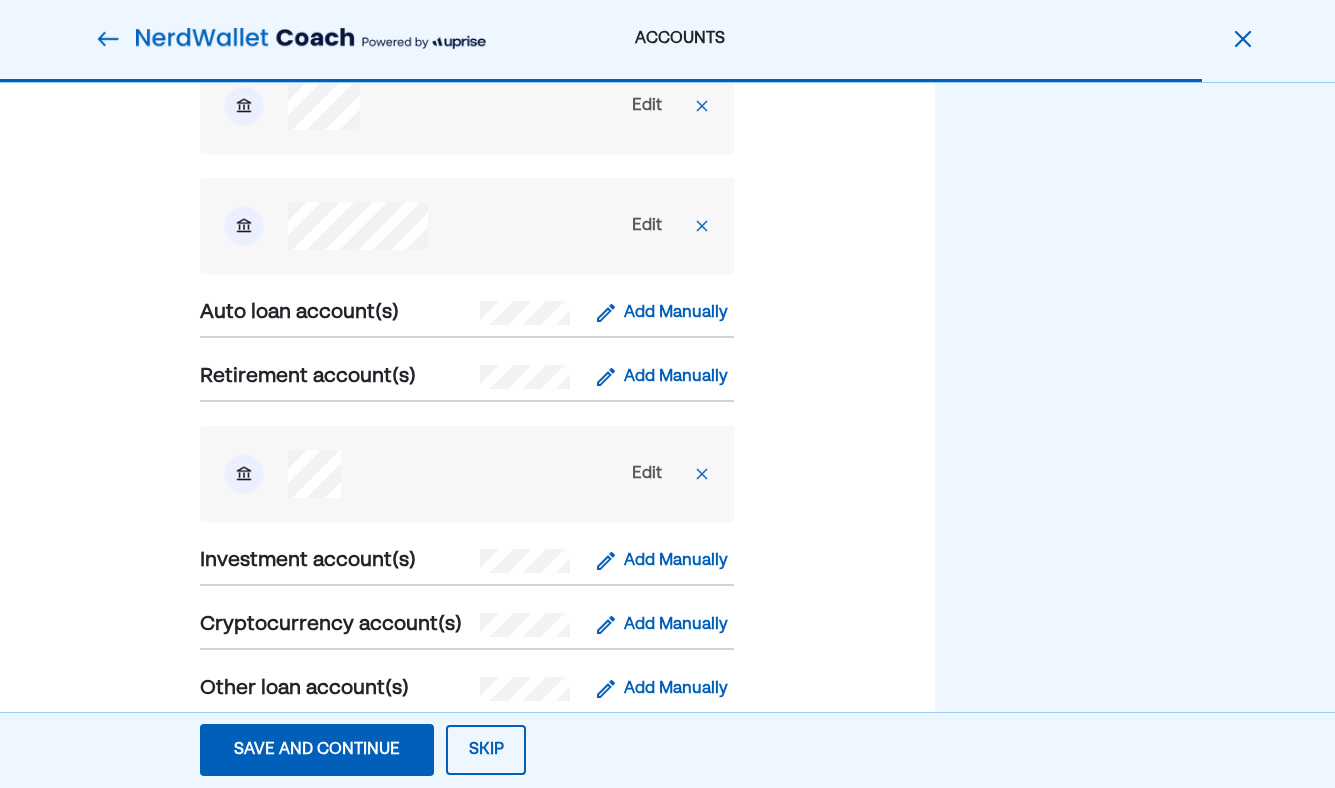 scroll, scrollTop: 1056, scrollLeft: 0, axis: vertical 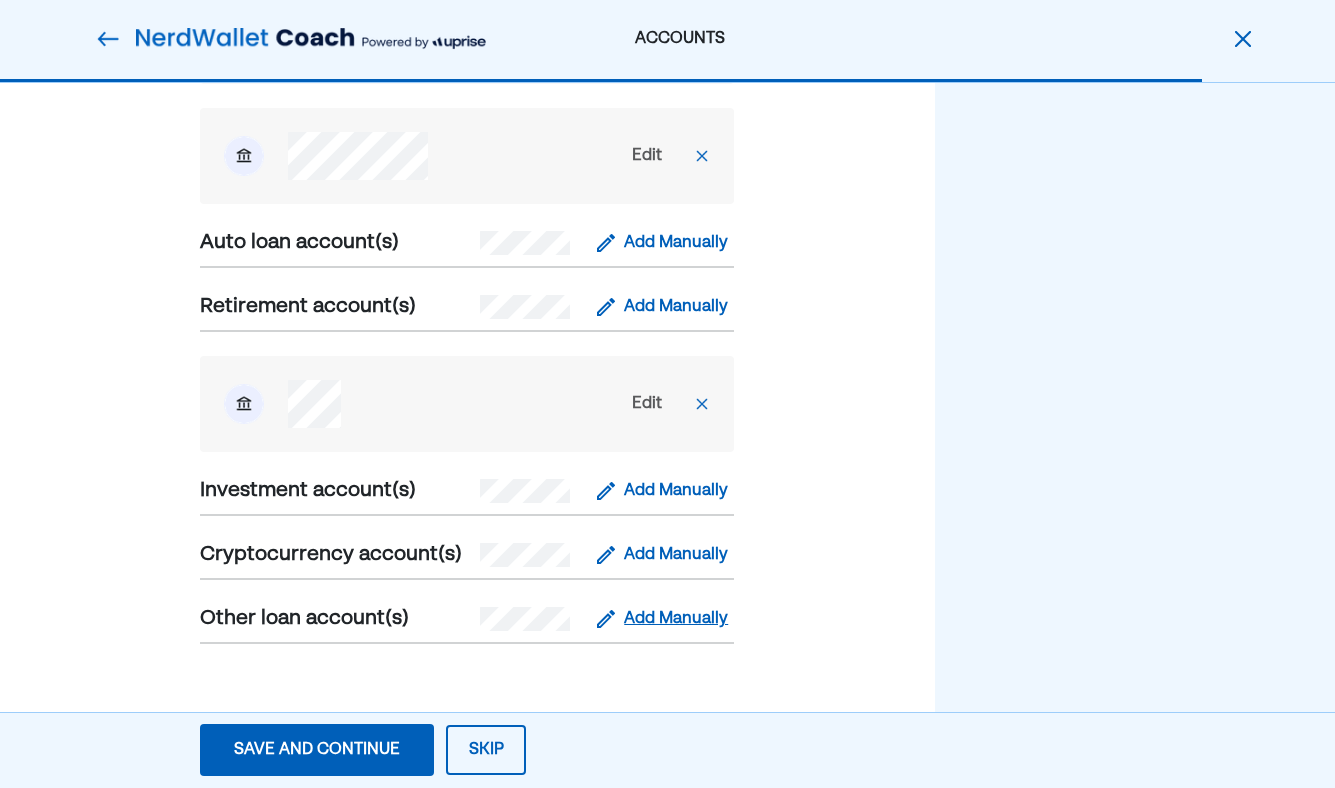 click on "Add Manually" at bounding box center [676, 619] 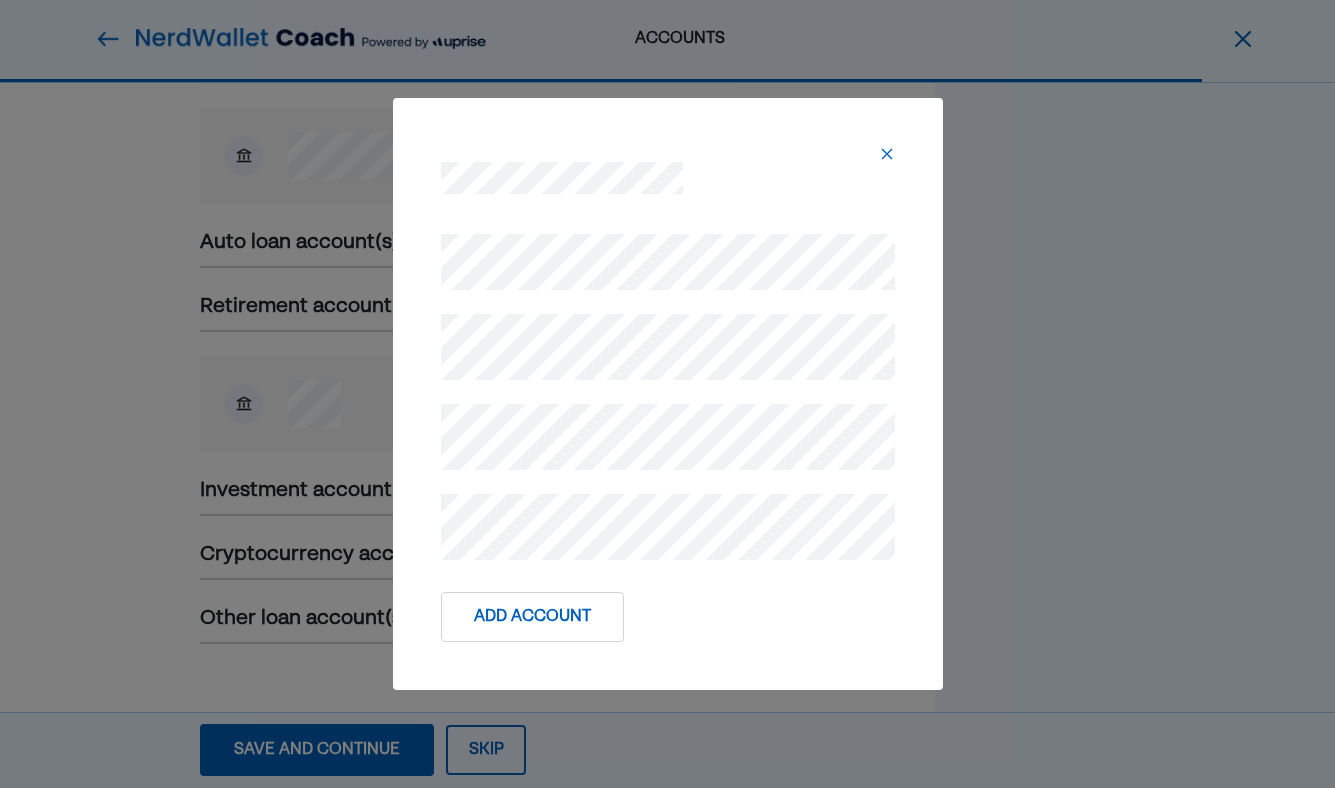 click on "Add Account" at bounding box center (668, 617) 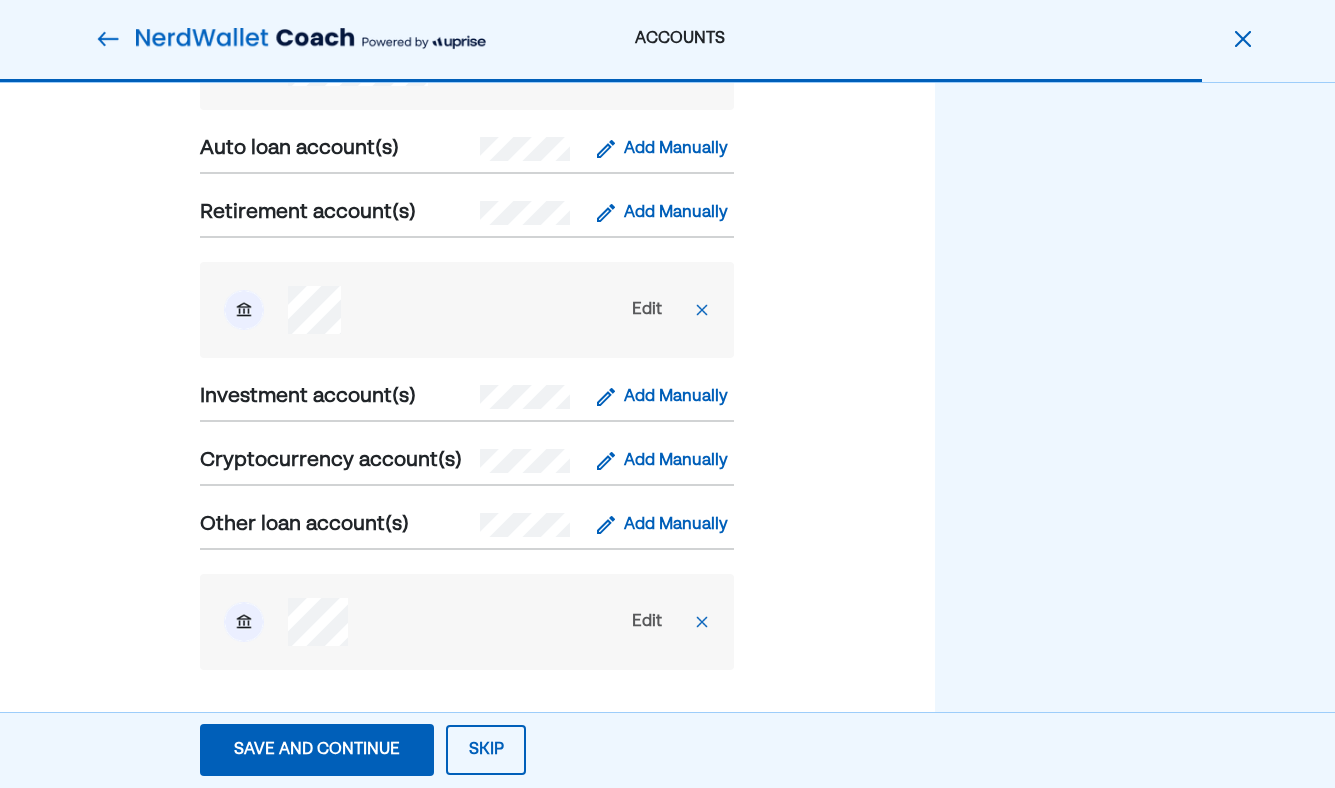 scroll, scrollTop: 1176, scrollLeft: 0, axis: vertical 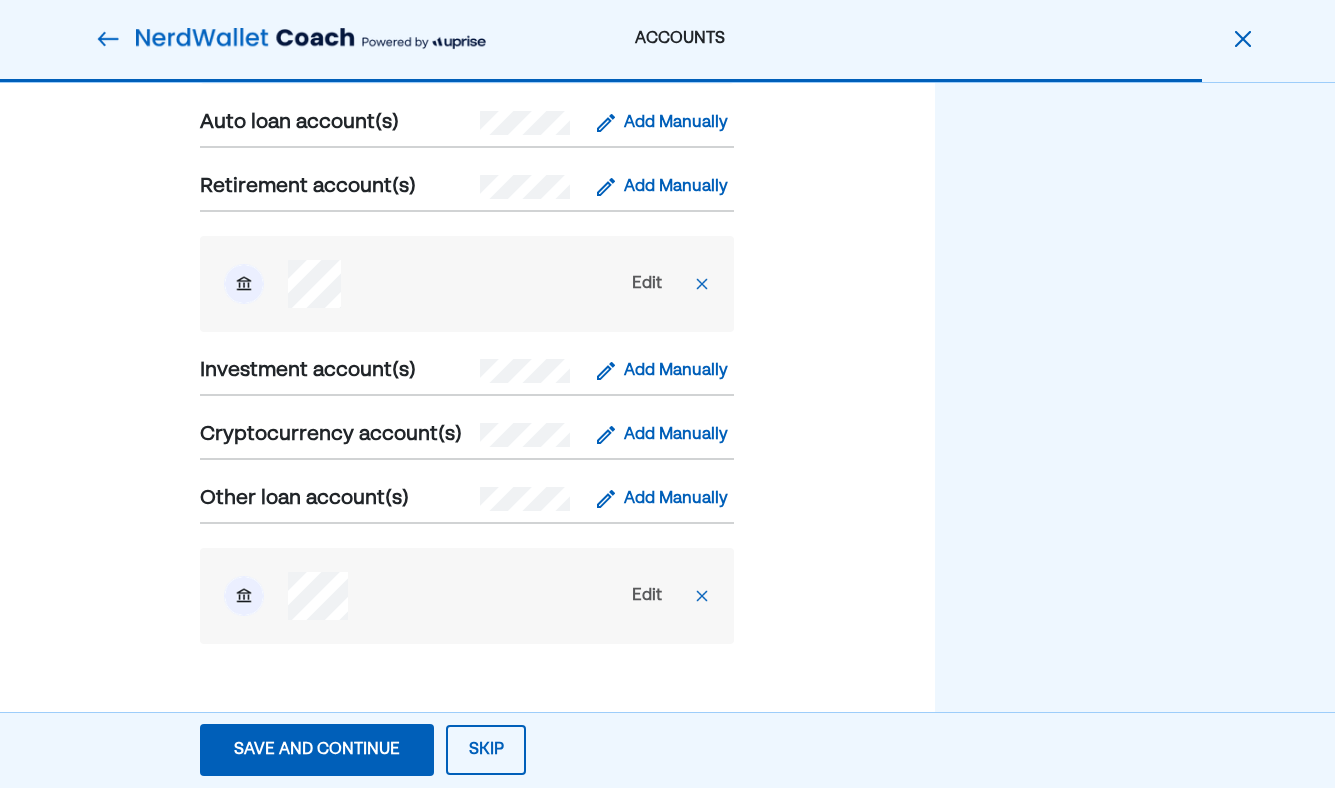 click on "Save and continue" at bounding box center [317, 750] 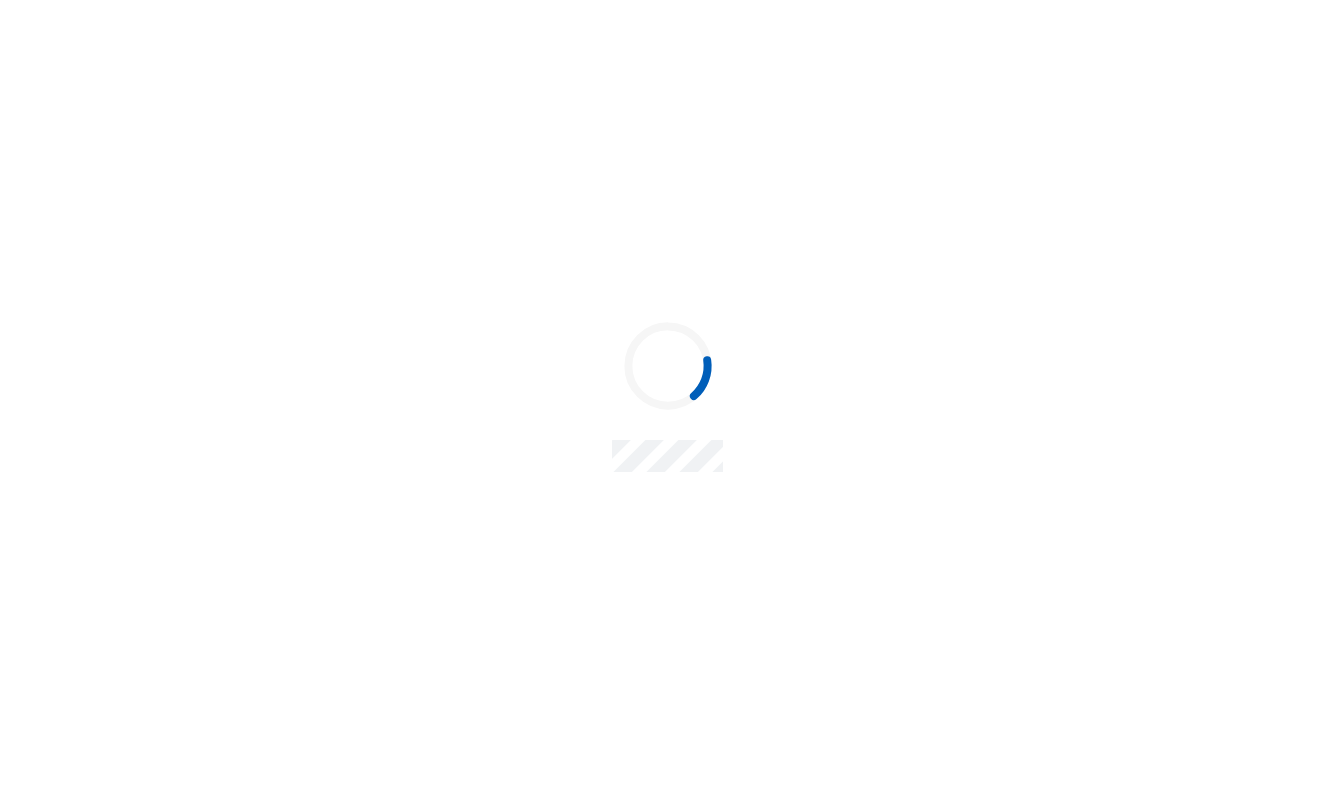 scroll, scrollTop: 0, scrollLeft: 0, axis: both 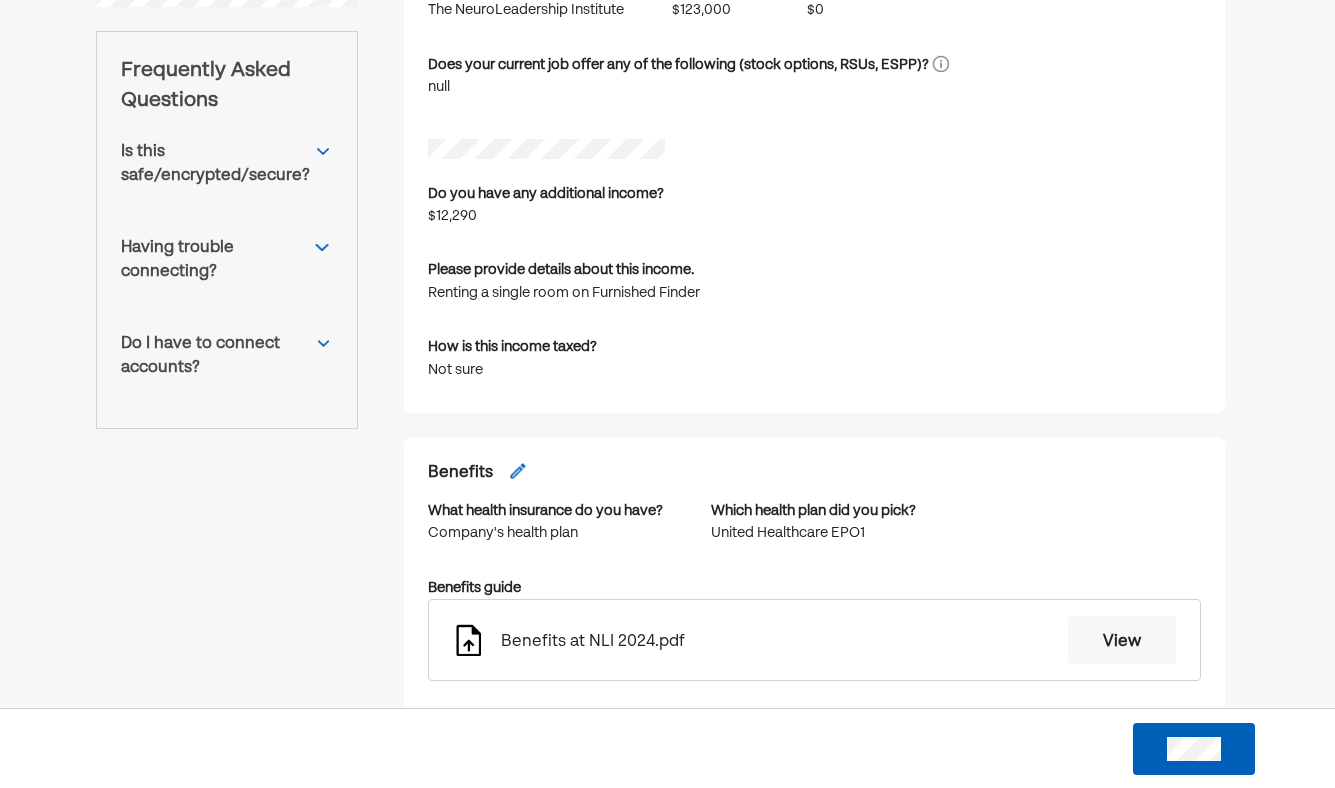 click on "Do you have any additional income?" at bounding box center [546, 194] 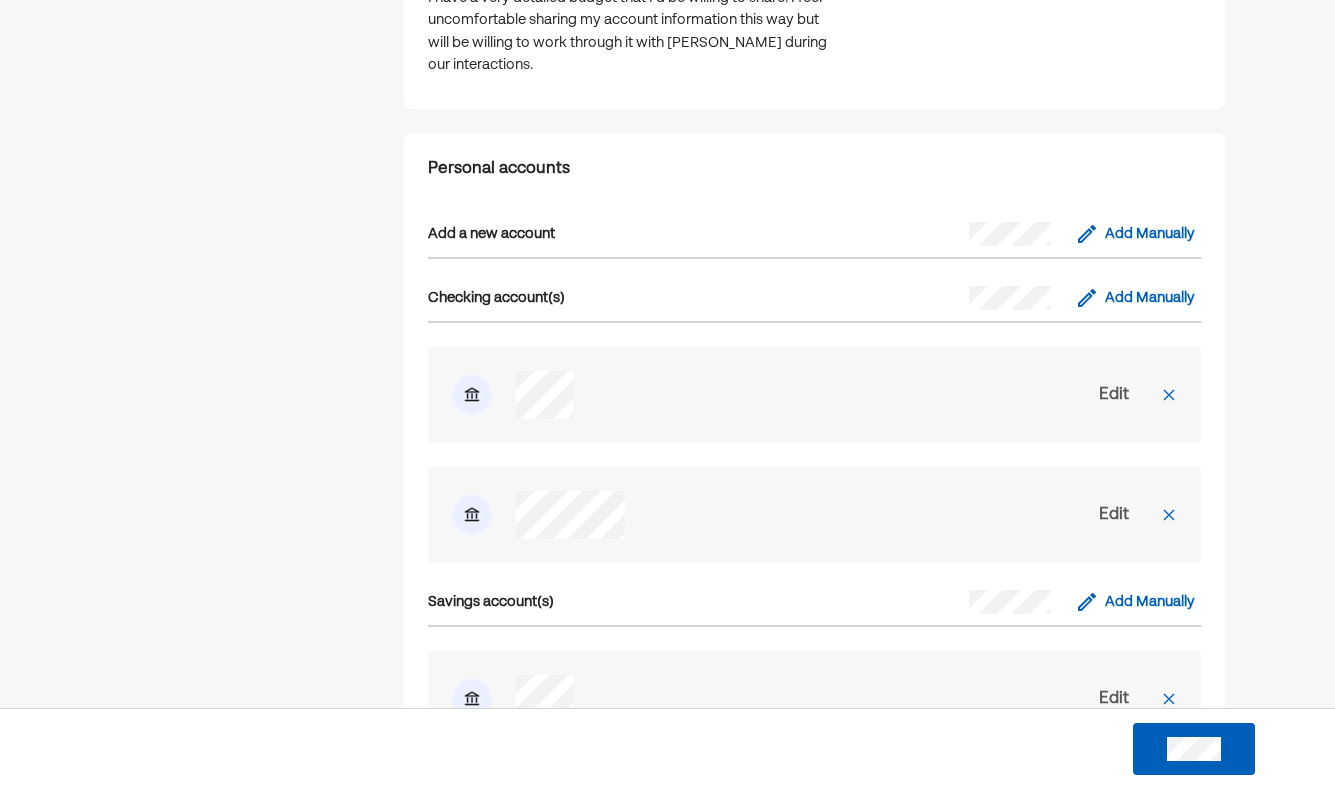scroll, scrollTop: 2747, scrollLeft: 0, axis: vertical 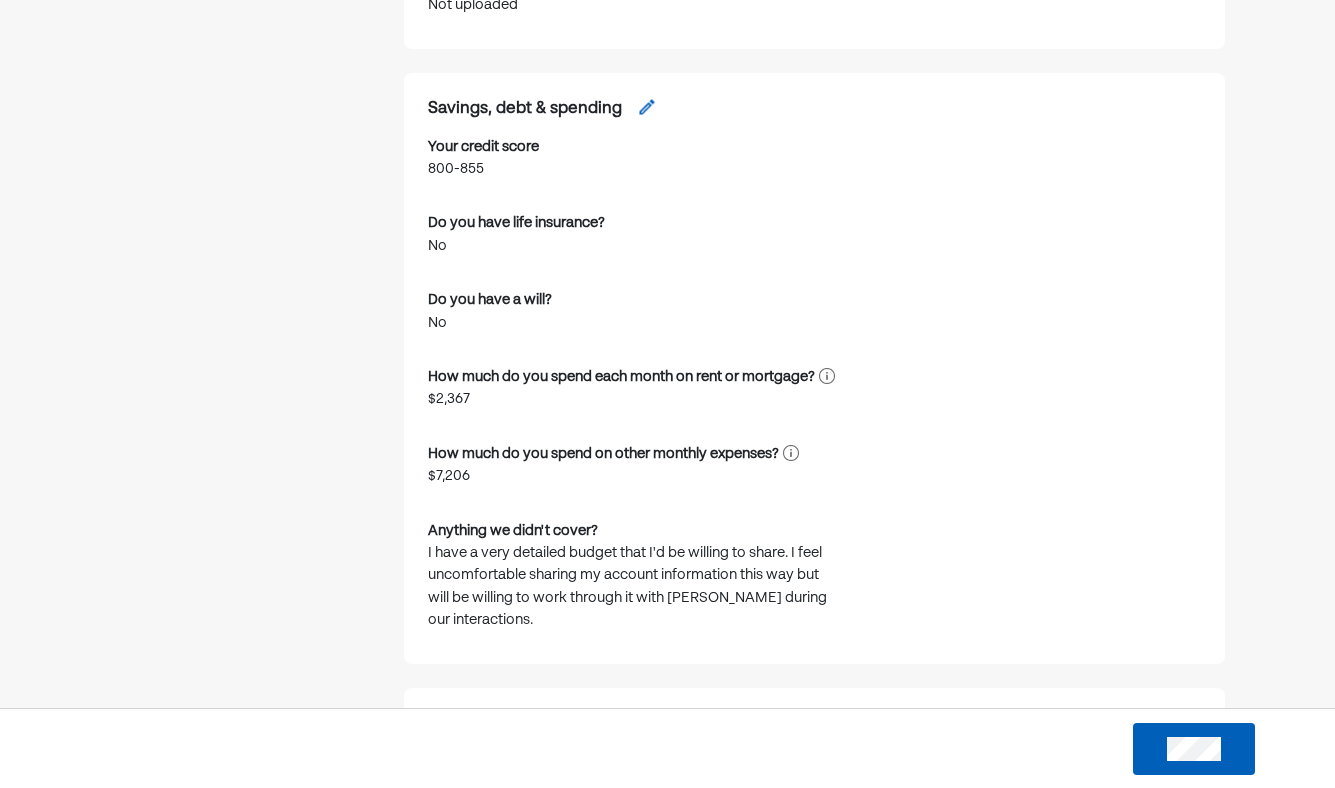 click on "I have a very detailed budget that I'd be willing to share. I feel uncomfortable sharing my account information this way but will be willing to work through it with [PERSON_NAME] during our interactions." at bounding box center [628, 587] 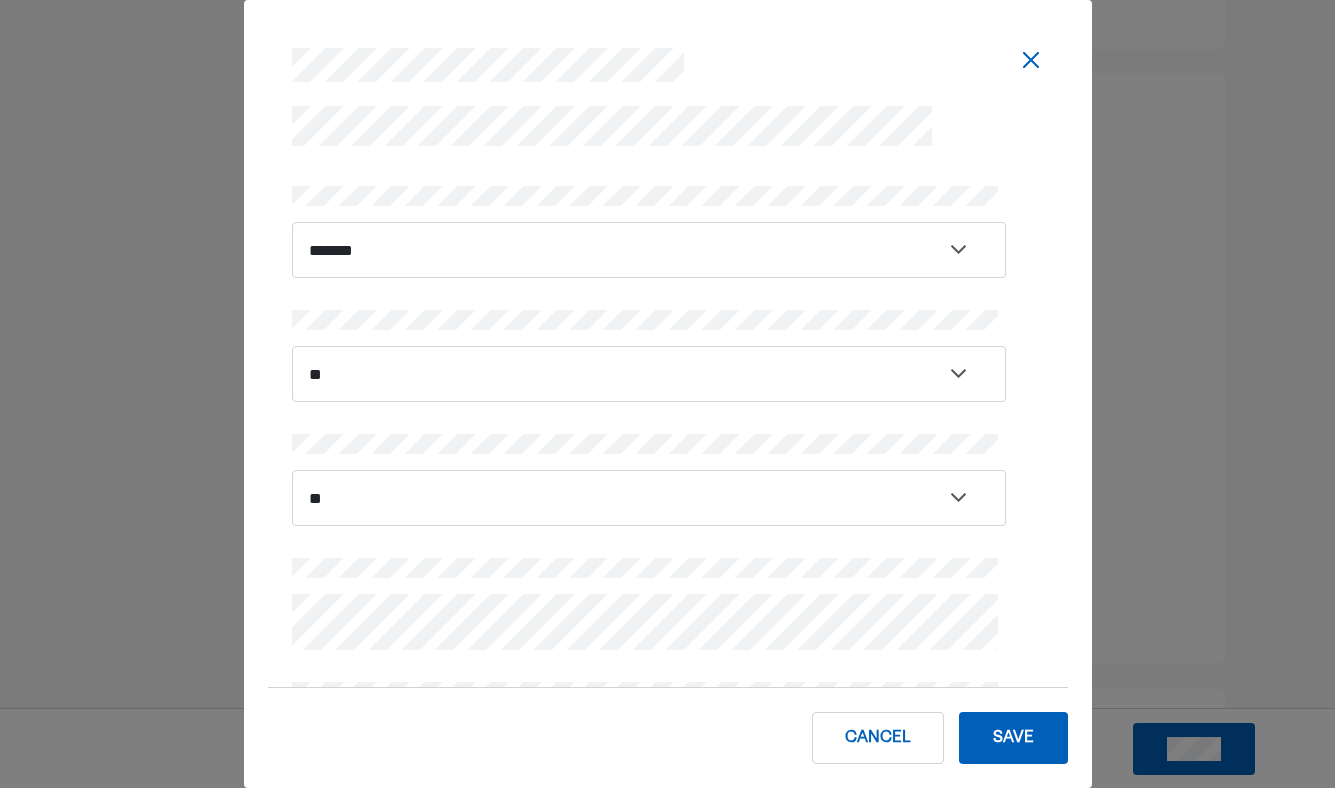 scroll, scrollTop: 316, scrollLeft: 0, axis: vertical 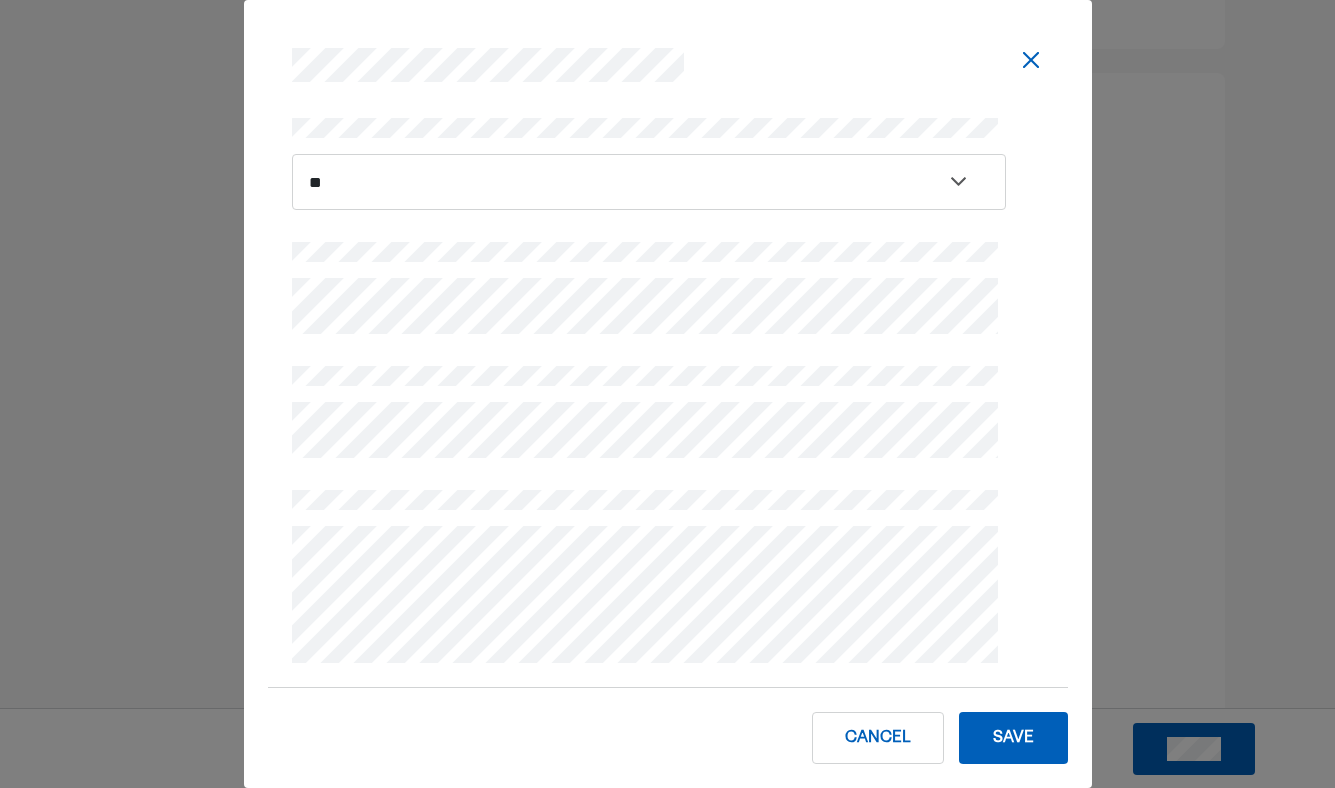 click on "Save" at bounding box center (1013, 738) 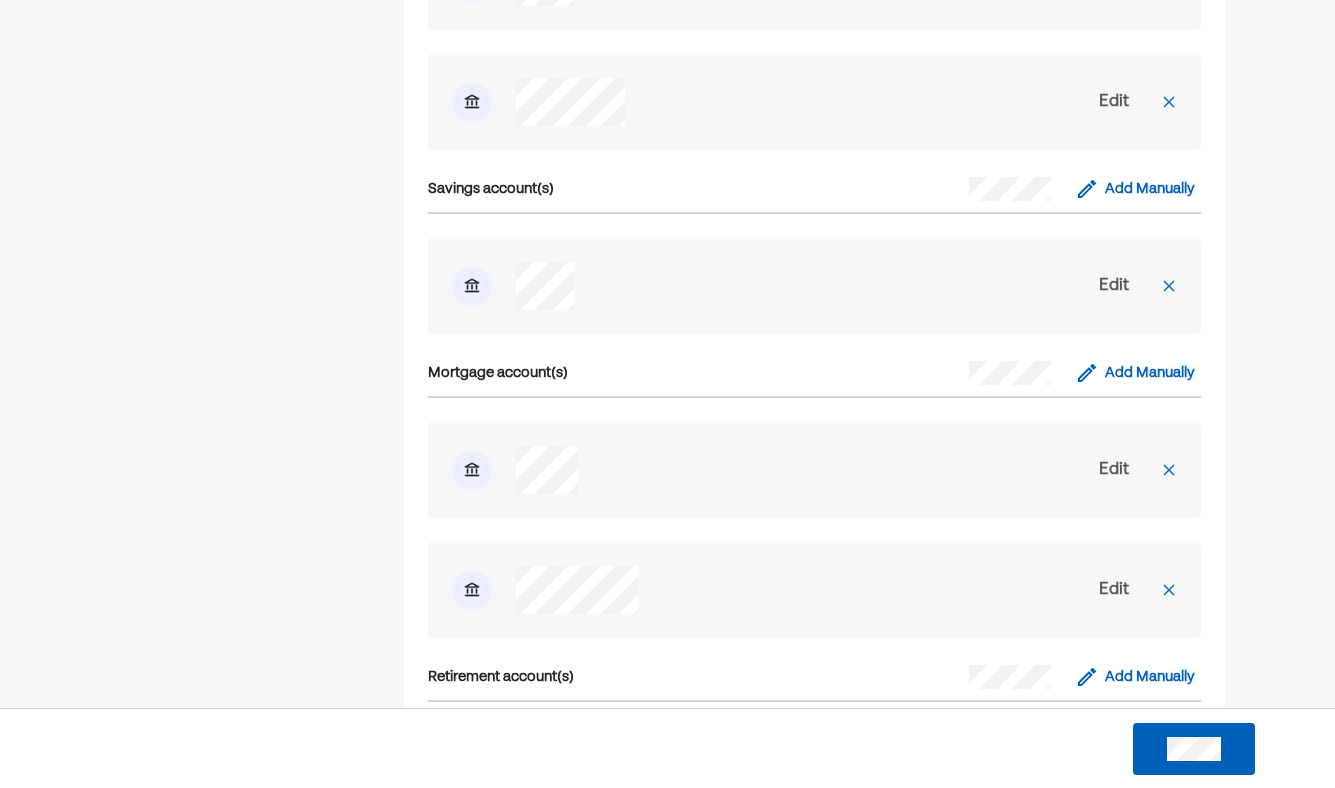 scroll, scrollTop: 4356, scrollLeft: 0, axis: vertical 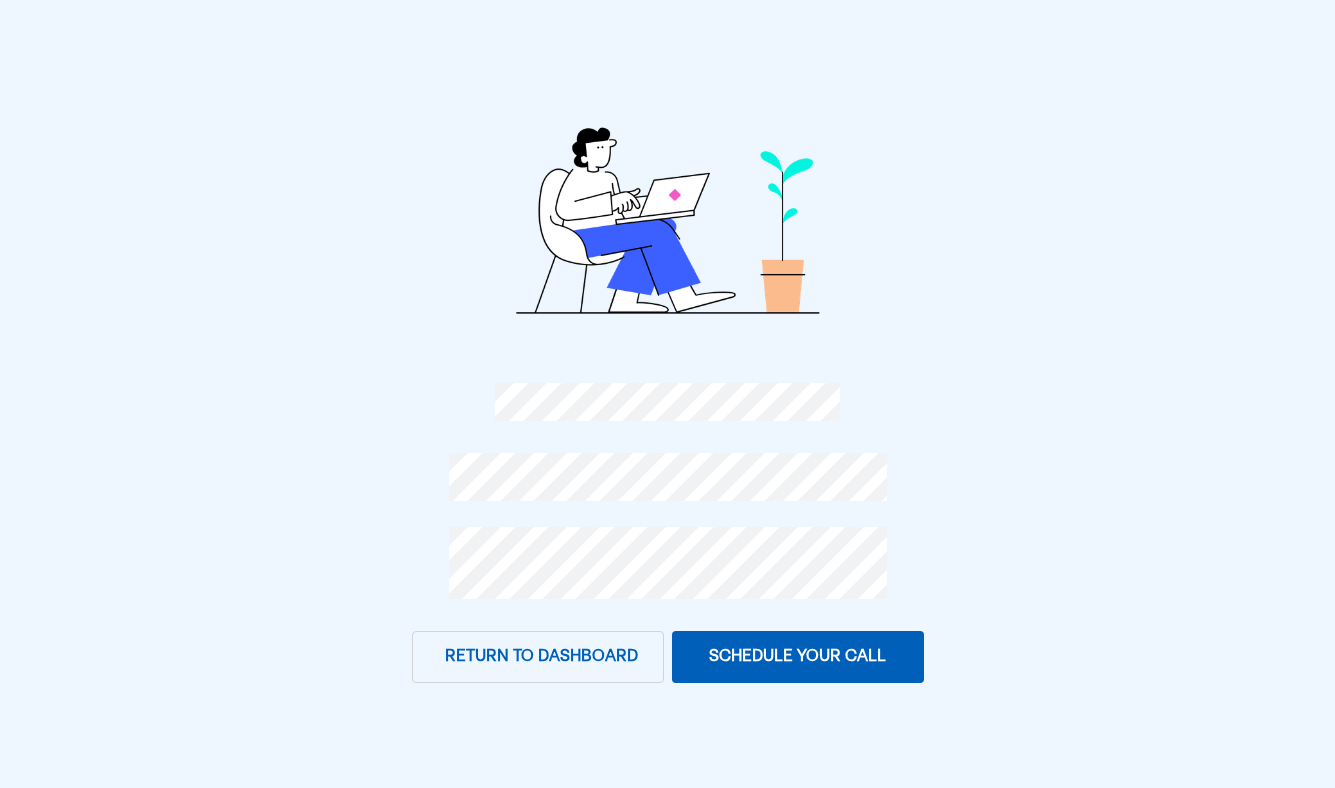 click on "Schedule your call" at bounding box center (798, 657) 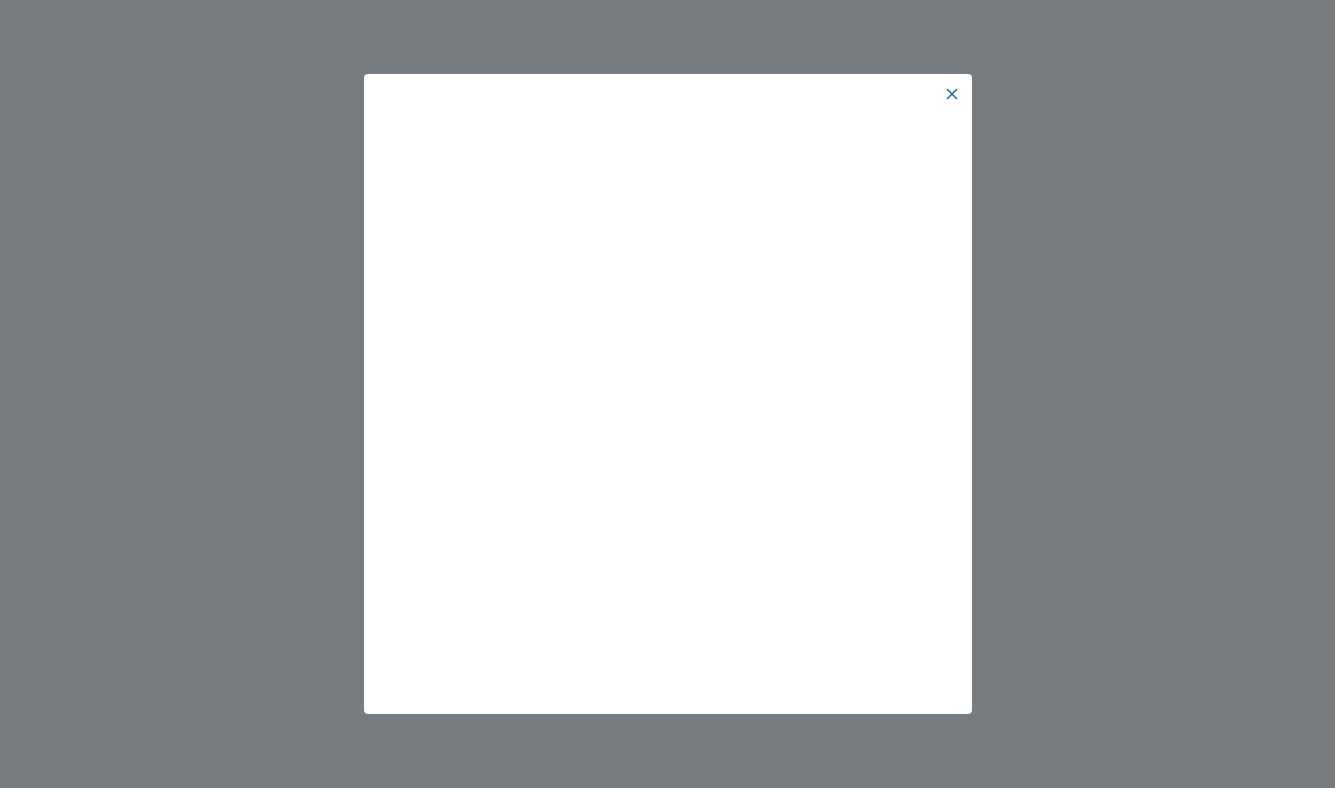 click at bounding box center (952, 94) 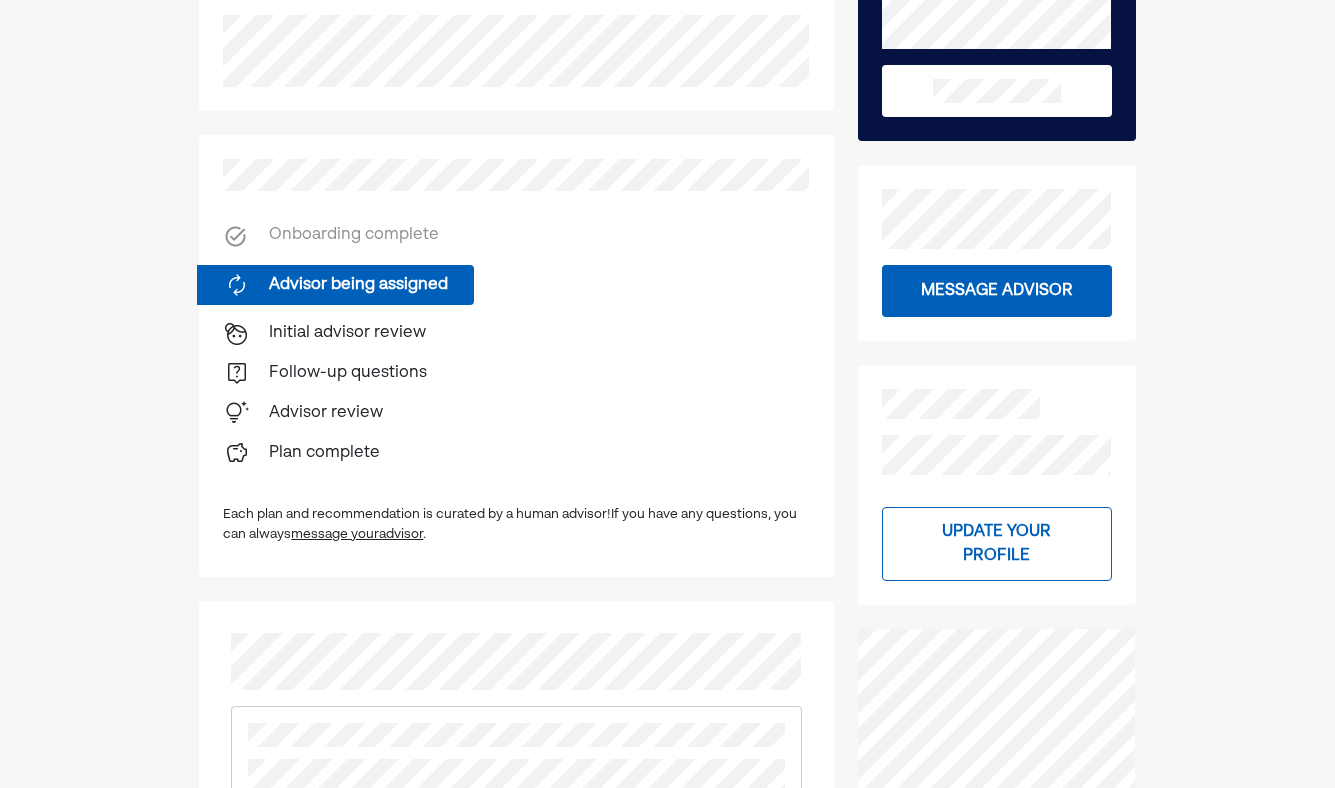 scroll, scrollTop: 0, scrollLeft: 0, axis: both 